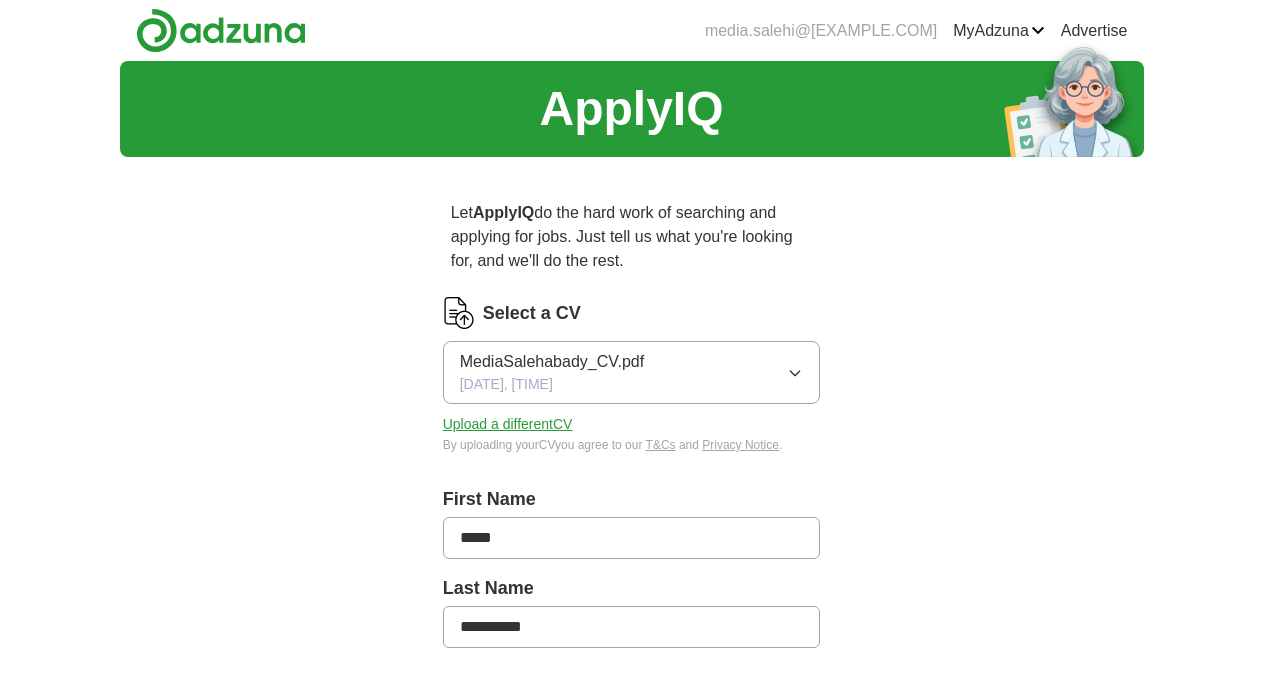 scroll, scrollTop: 0, scrollLeft: 0, axis: both 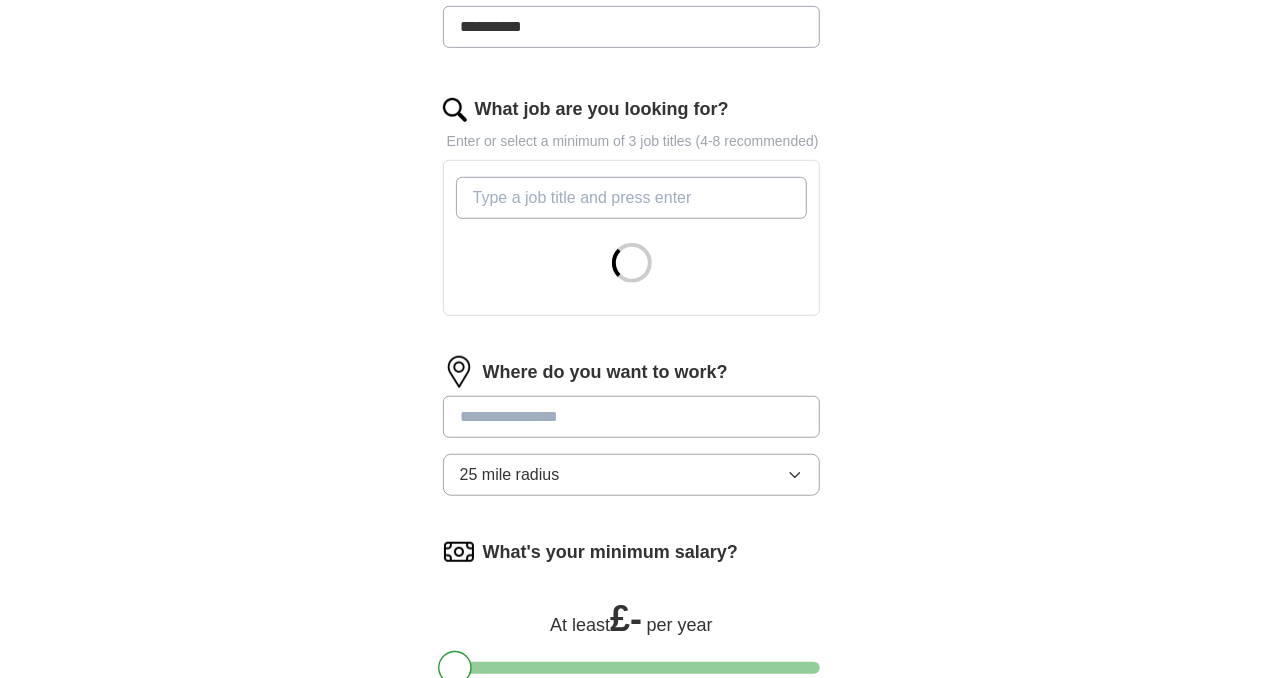 click on "What job are you looking for?" at bounding box center (632, 198) 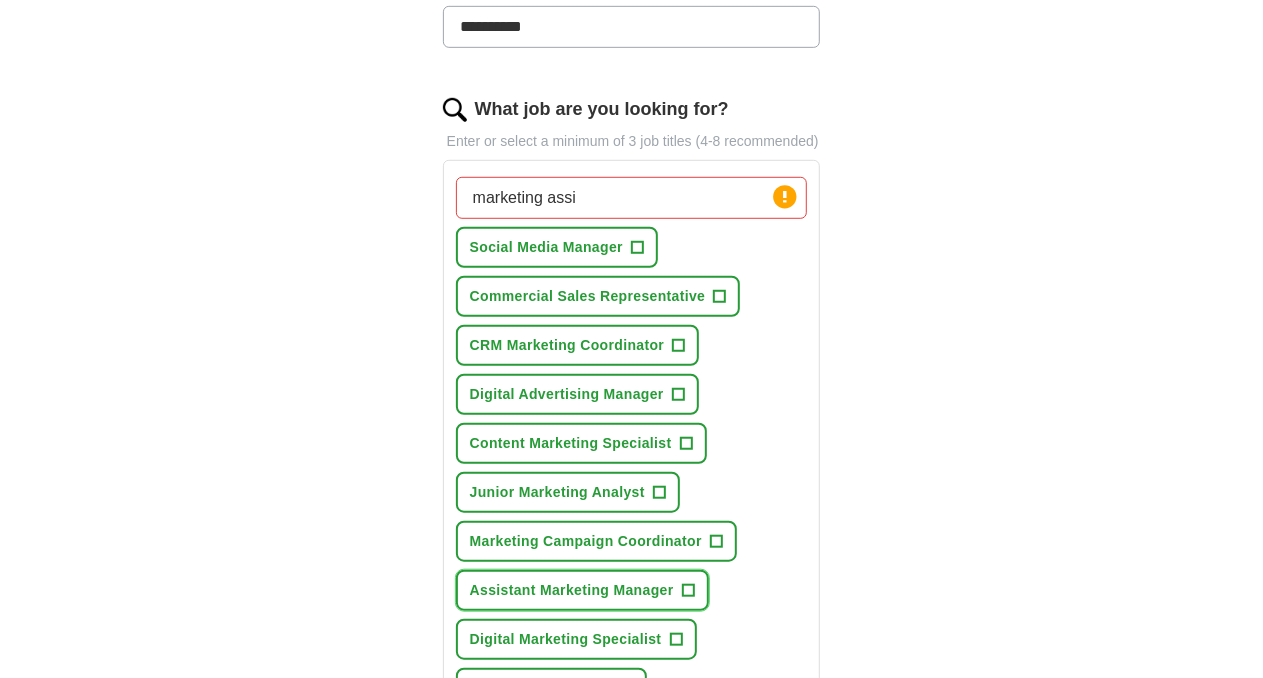 click on "Assistant Marketing Manager +" at bounding box center (582, 590) 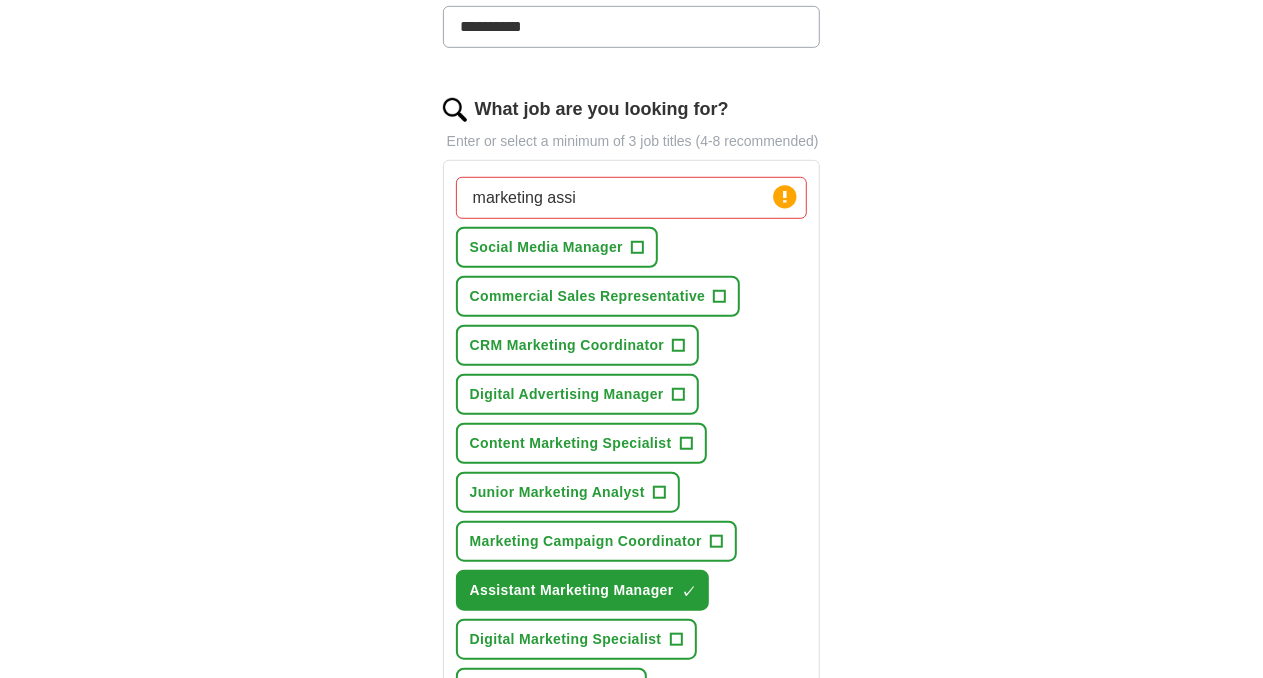 click on "marketing assi" at bounding box center (632, 198) 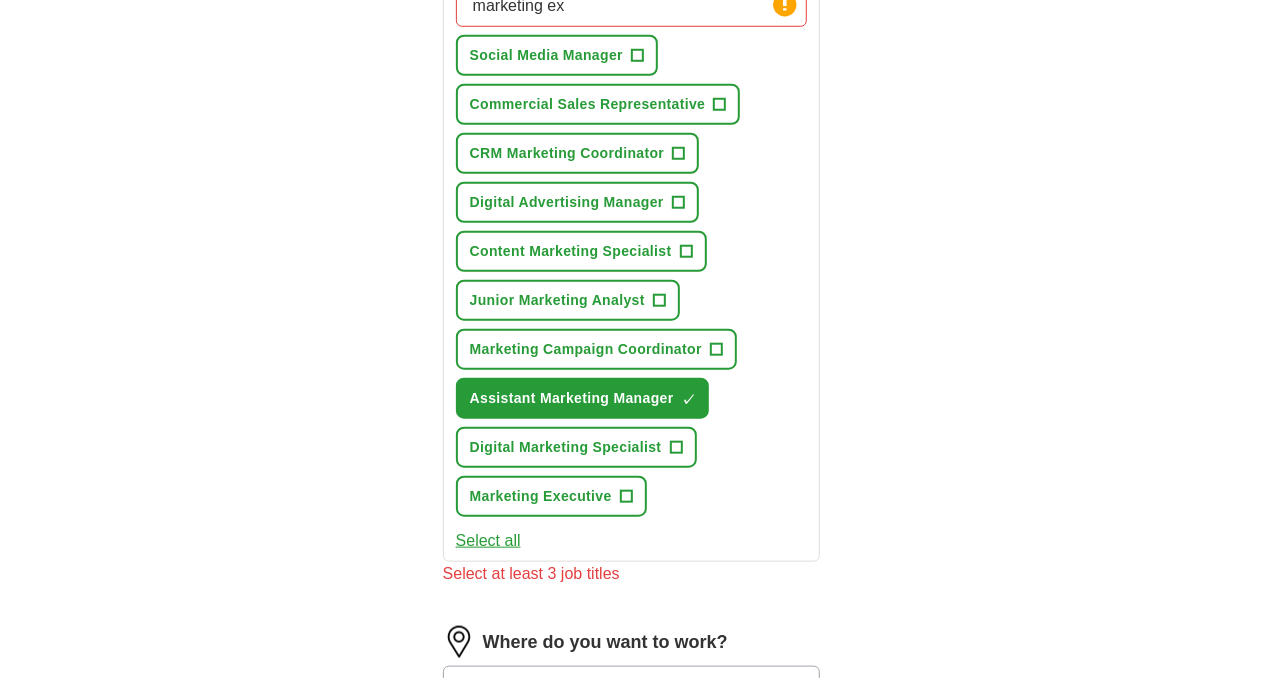 scroll, scrollTop: 800, scrollLeft: 0, axis: vertical 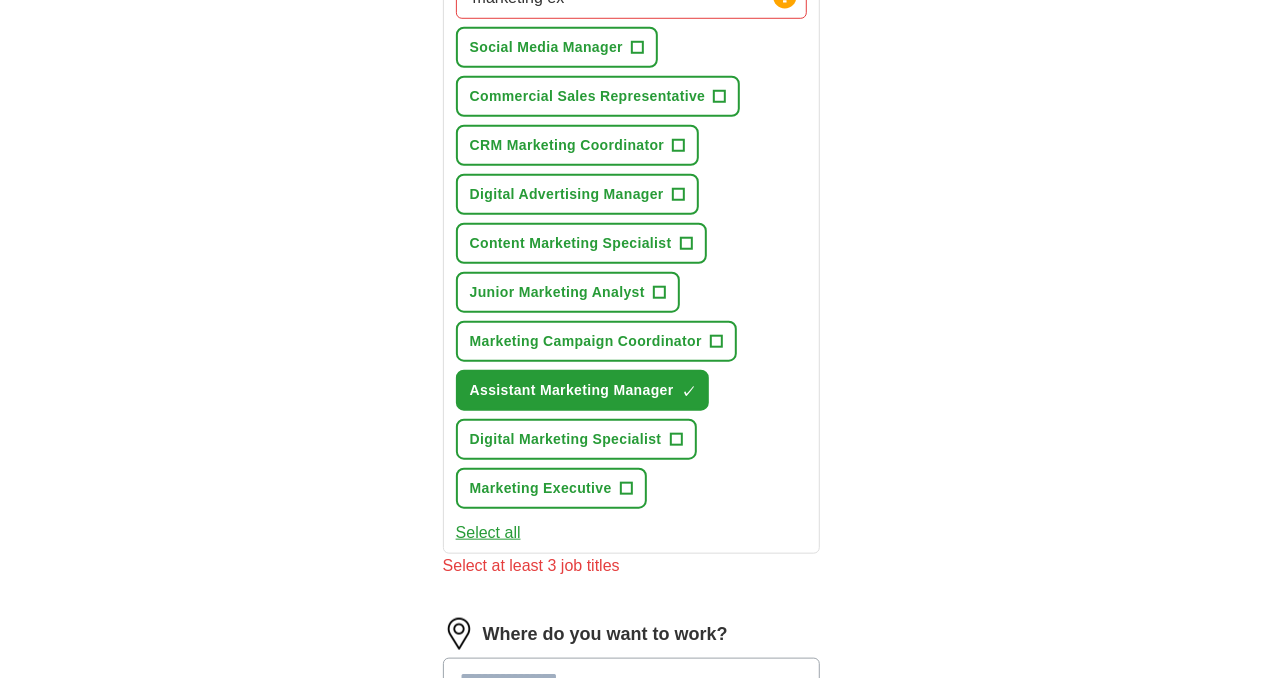 type on "marketing ex" 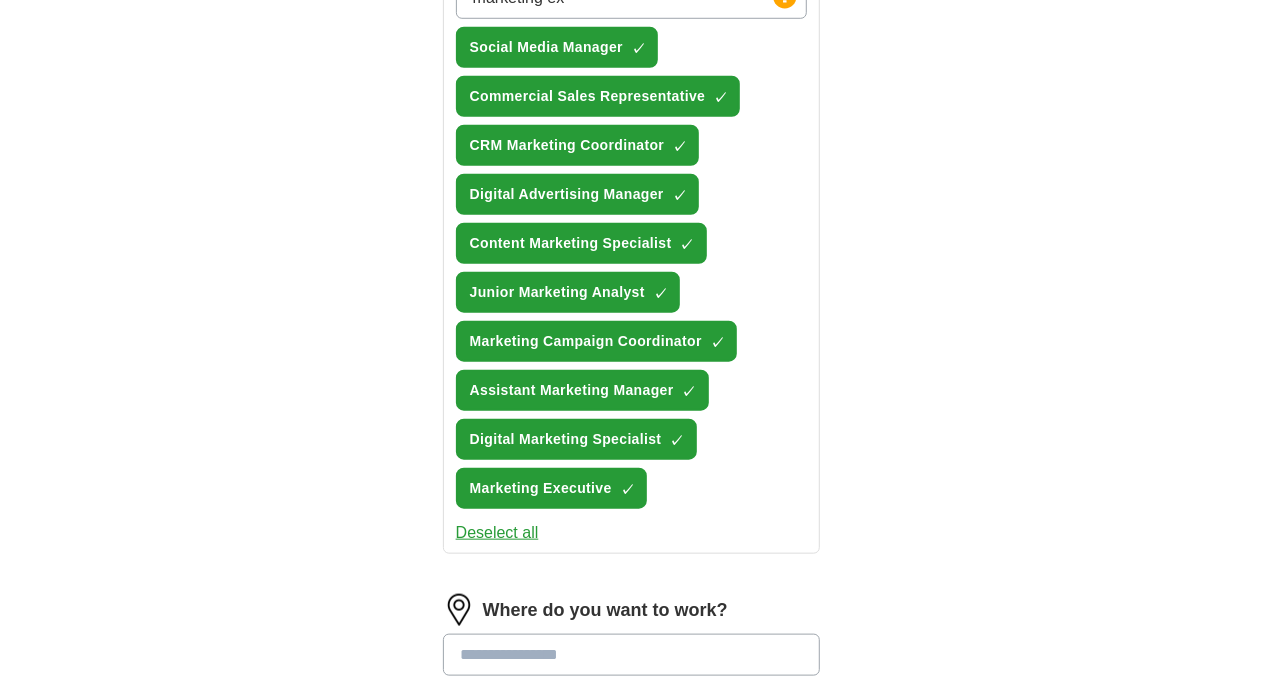 click on "Deselect all" at bounding box center [497, 533] 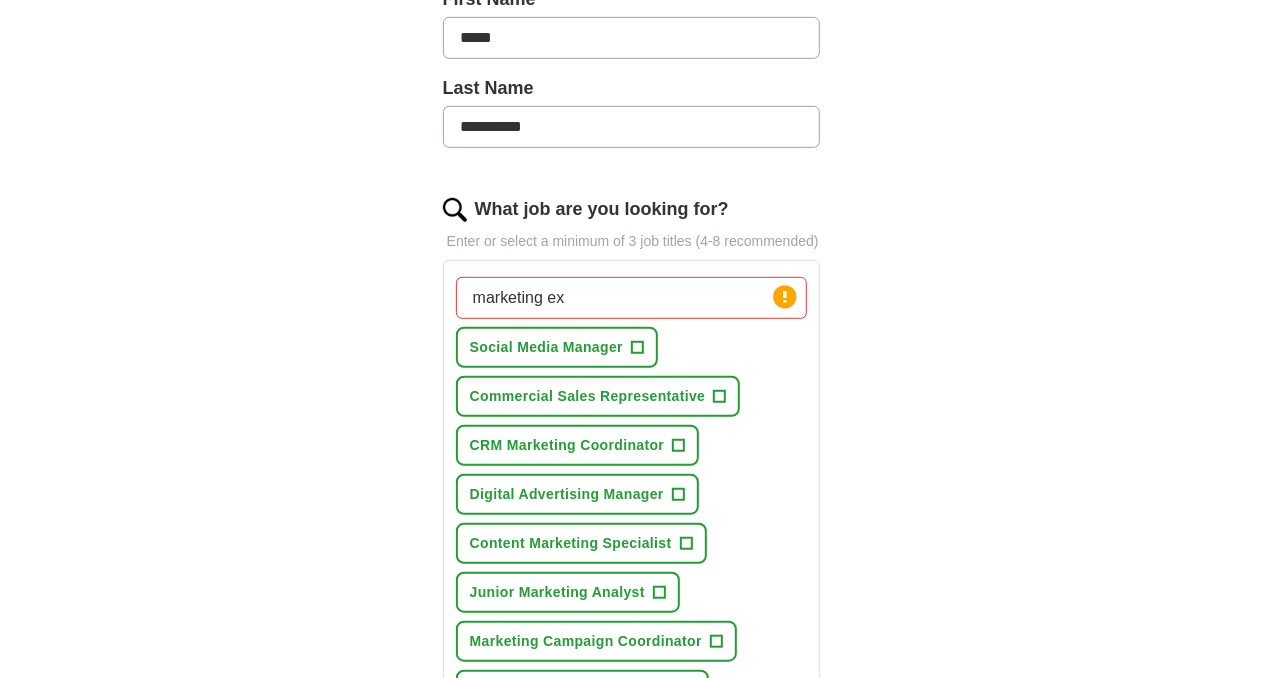 scroll, scrollTop: 600, scrollLeft: 0, axis: vertical 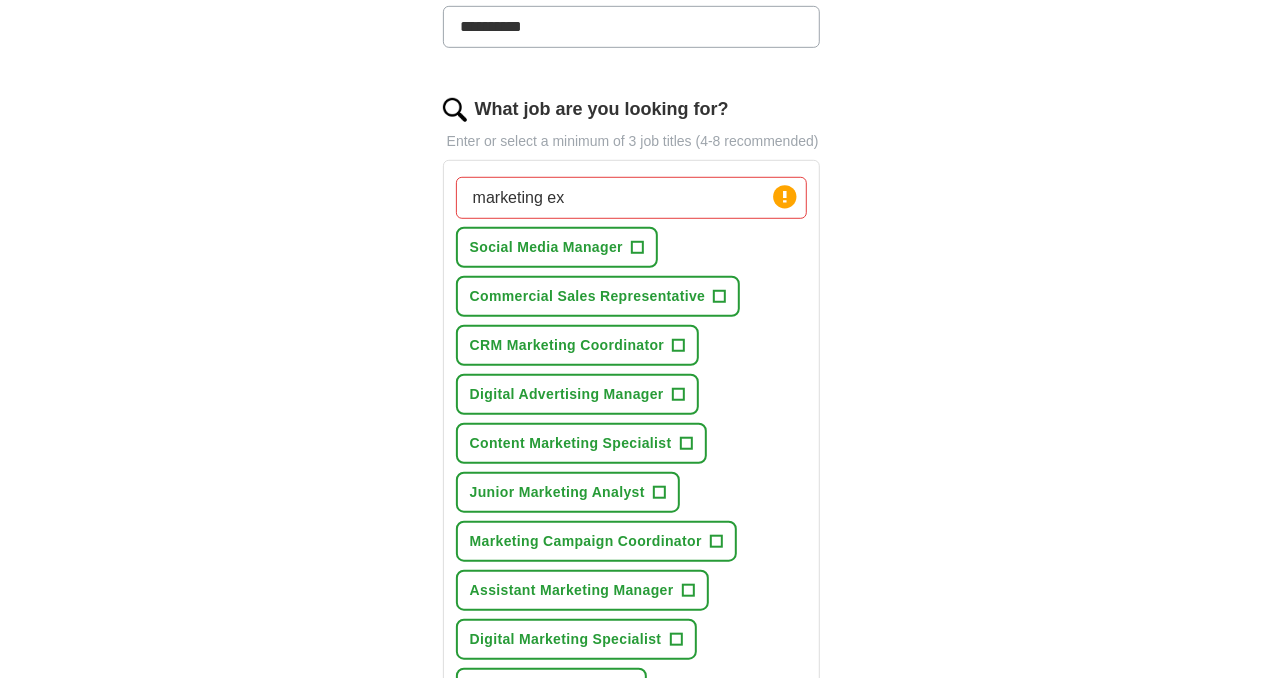 drag, startPoint x: 524, startPoint y: 158, endPoint x: 342, endPoint y: 180, distance: 183.32484 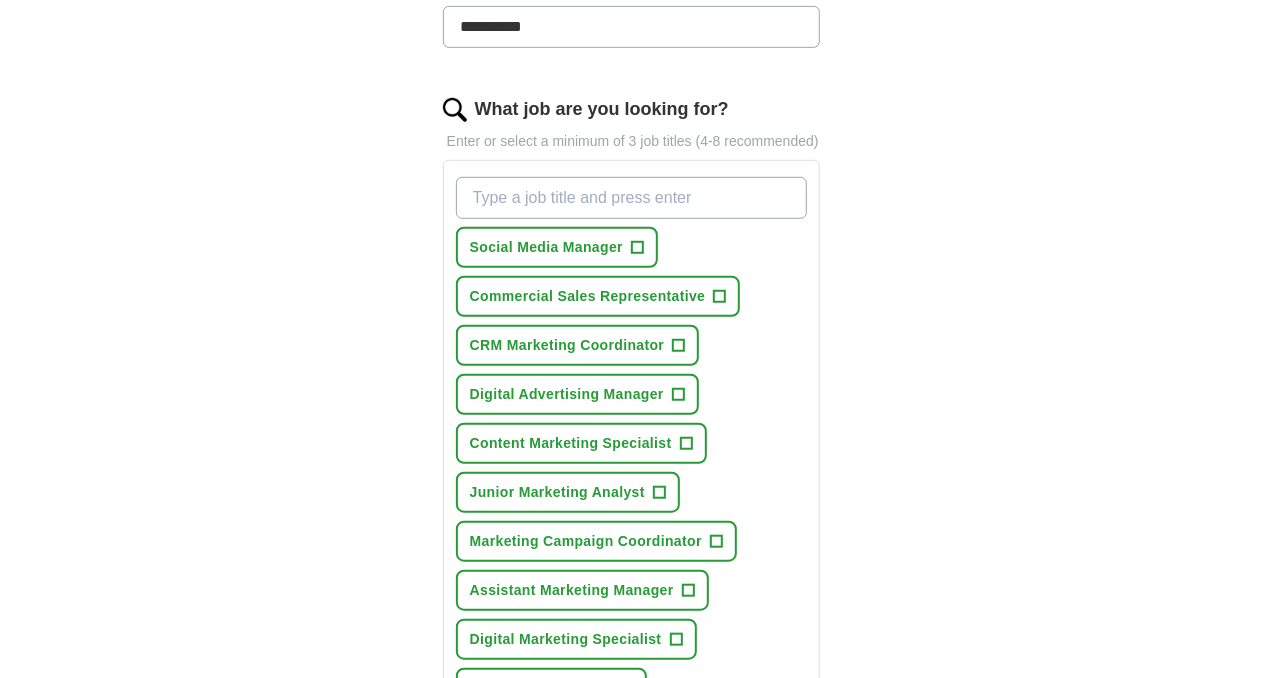 type 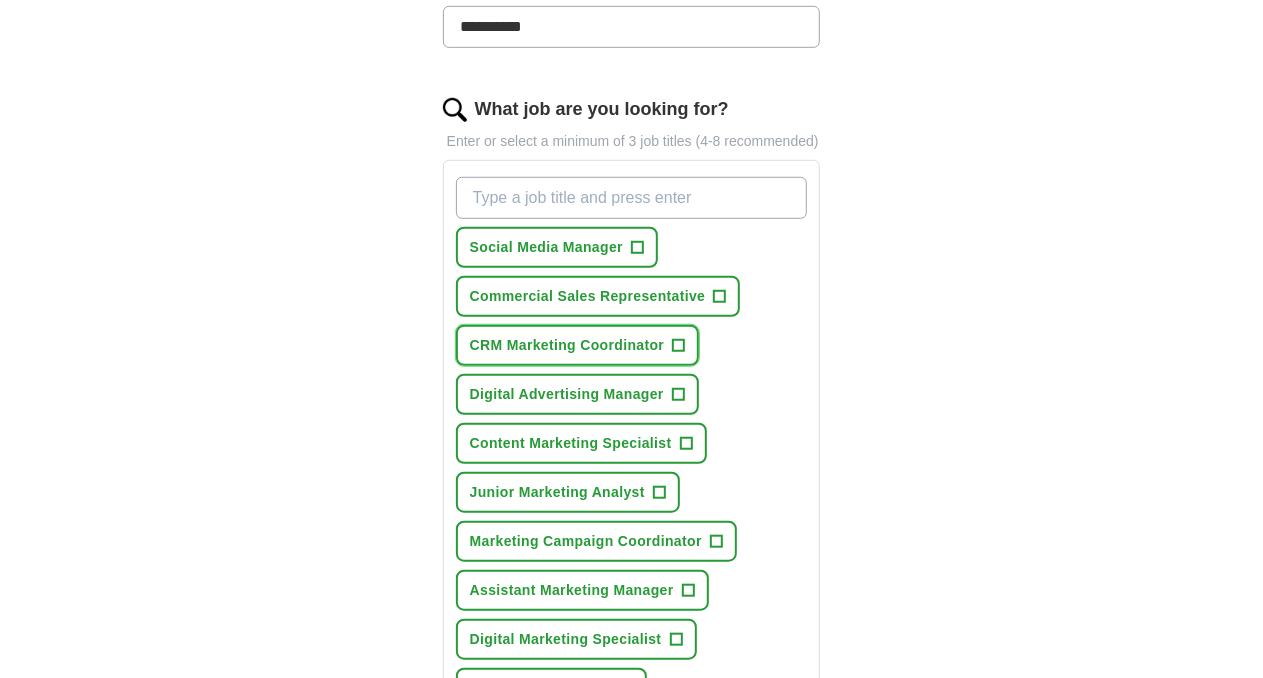 click on "CRM Marketing Coordinator" at bounding box center [567, 345] 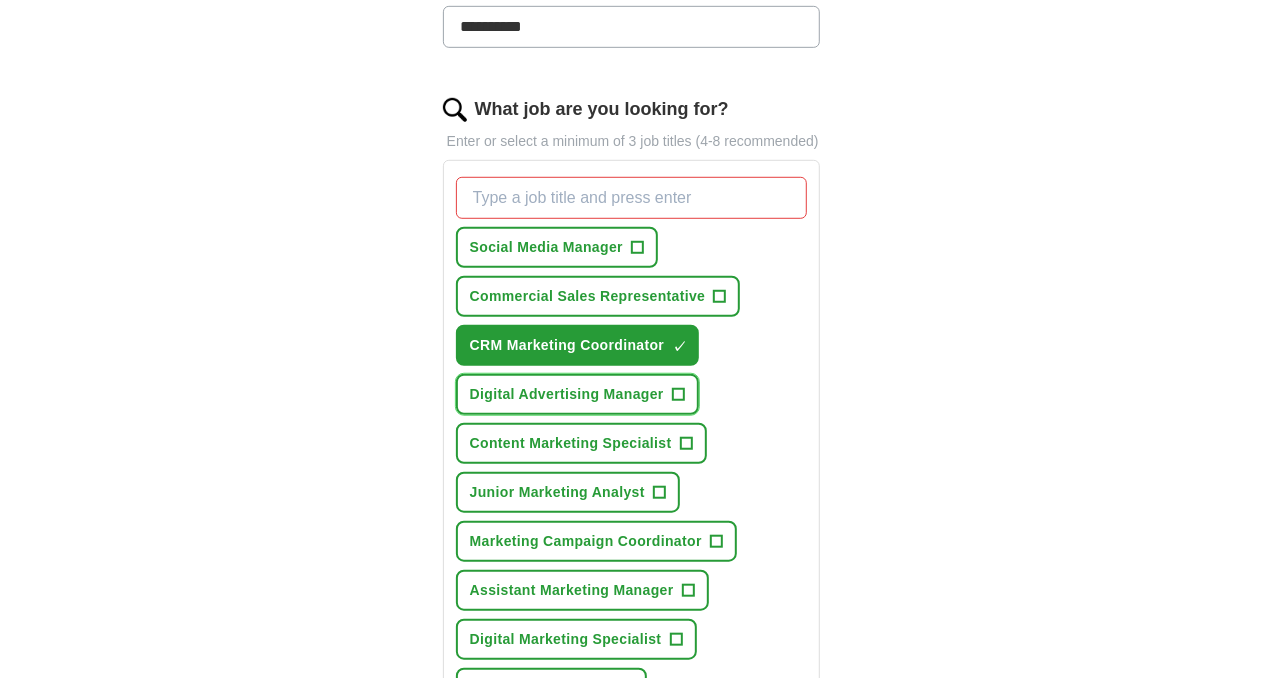 click on "Digital Advertising Manager" at bounding box center [567, 394] 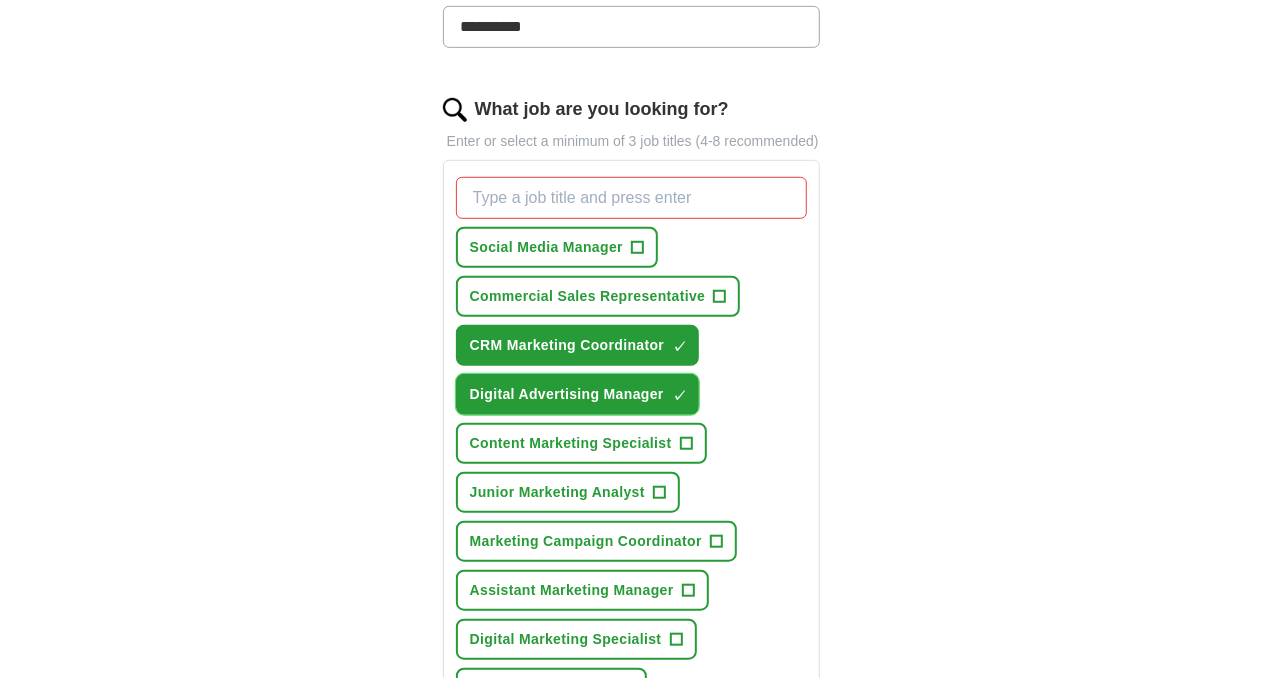 click on "Digital Advertising Manager" at bounding box center (567, 394) 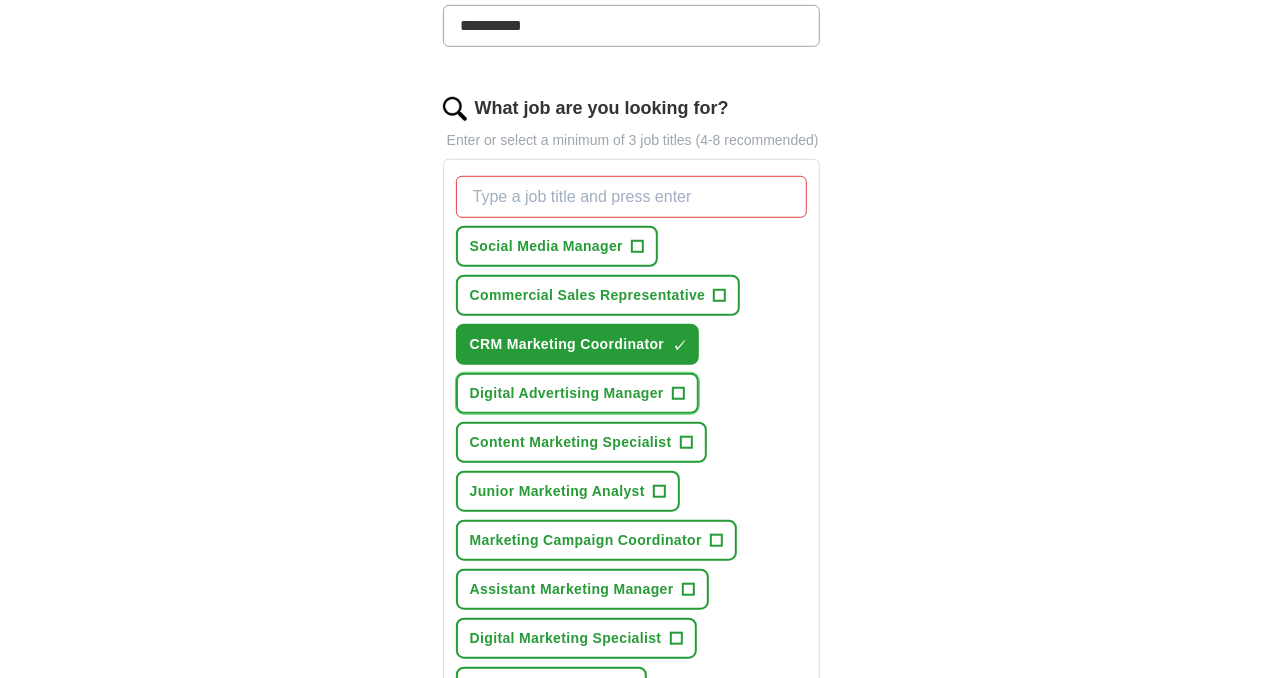 scroll, scrollTop: 700, scrollLeft: 0, axis: vertical 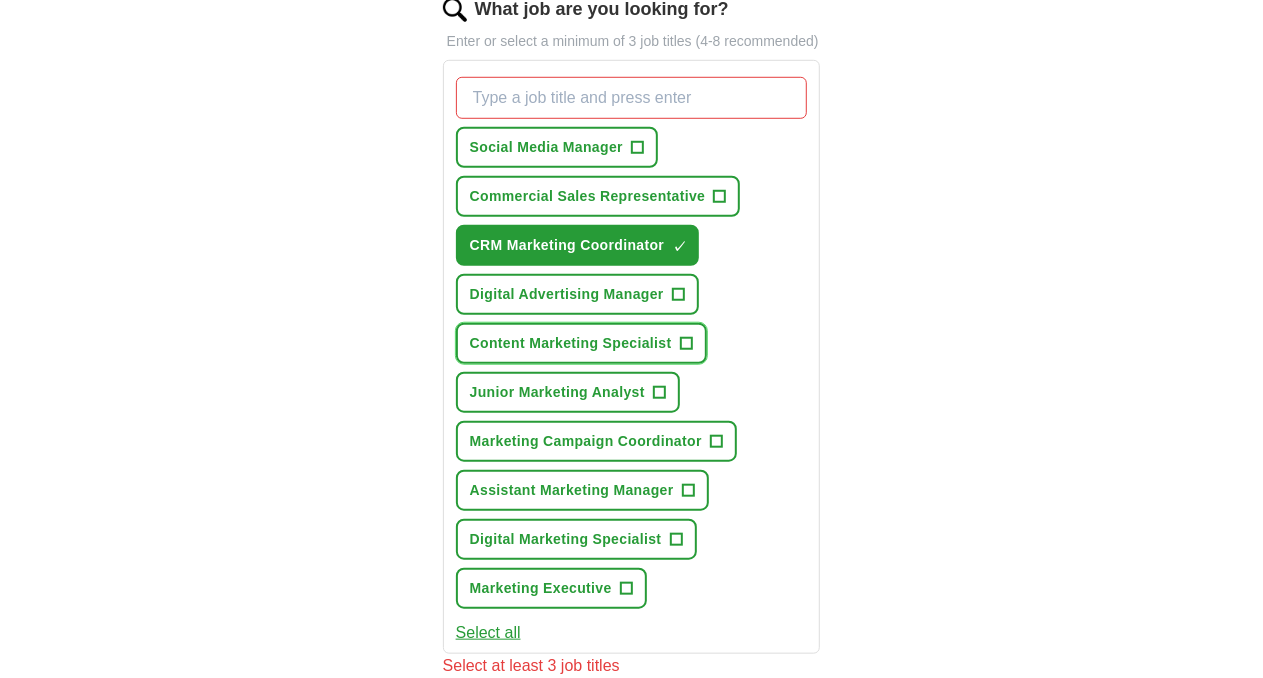 click on "Content Marketing Specialist" at bounding box center [571, 343] 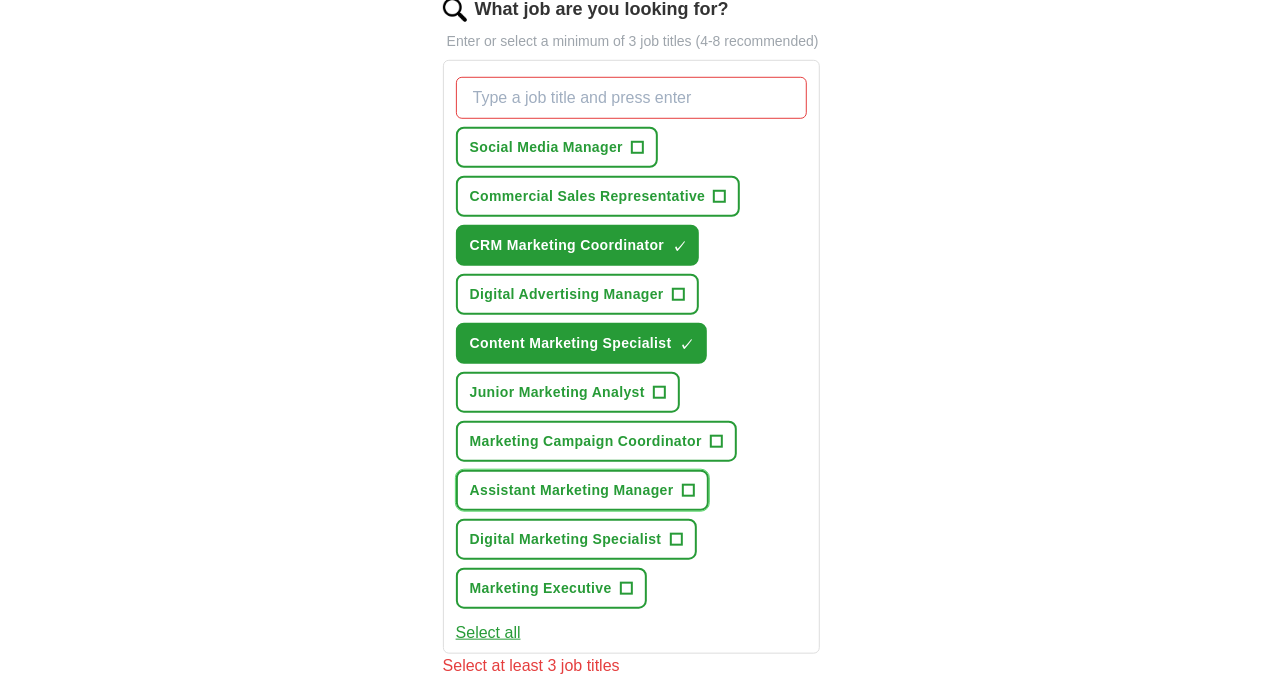 click on "Assistant Marketing Manager" at bounding box center (572, 490) 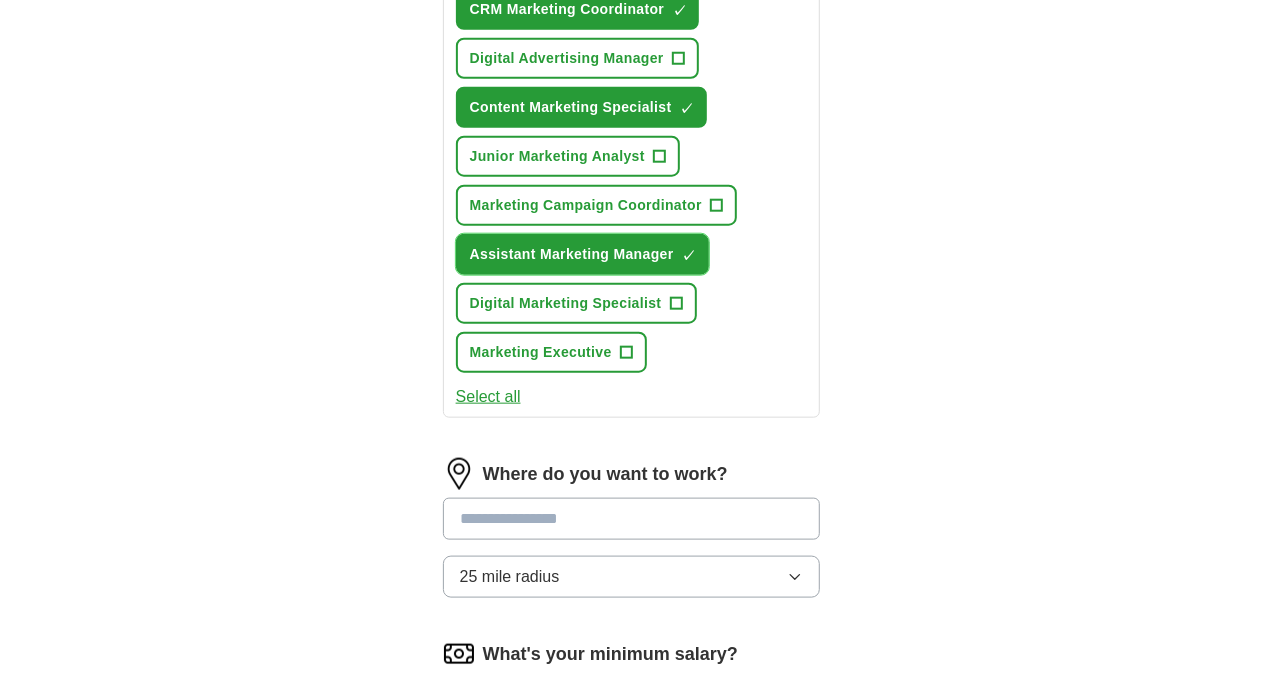 scroll, scrollTop: 1000, scrollLeft: 0, axis: vertical 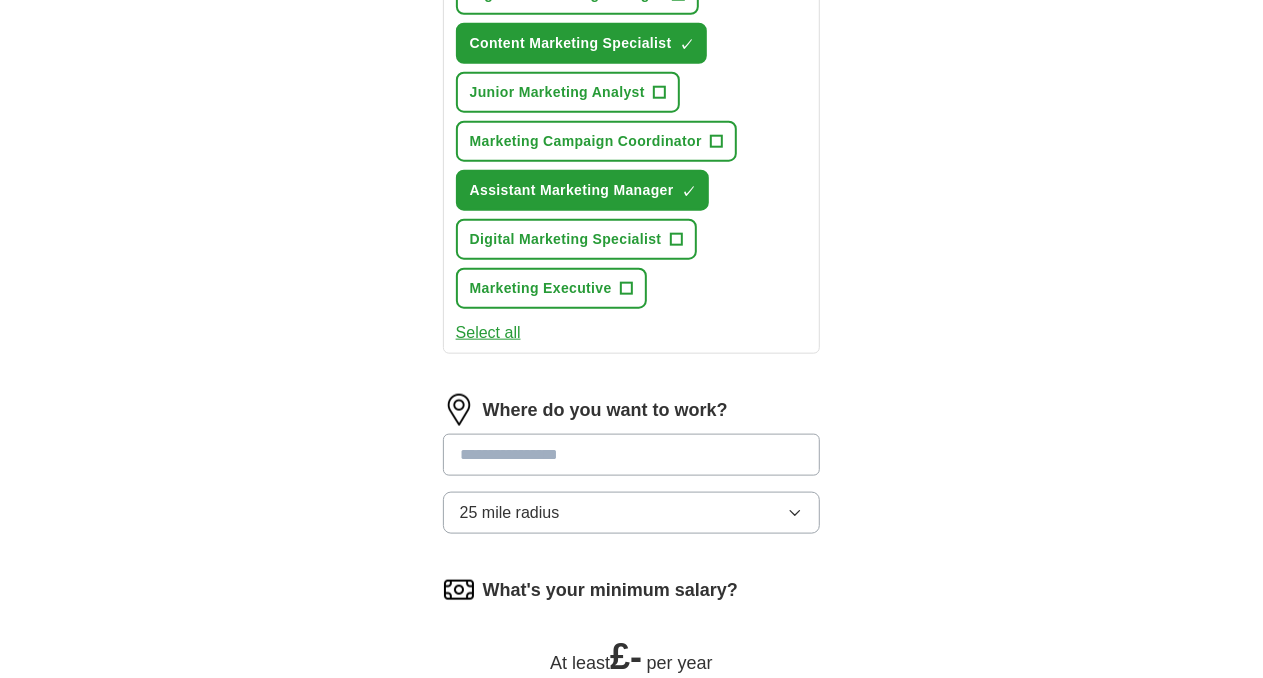 click at bounding box center [632, 455] 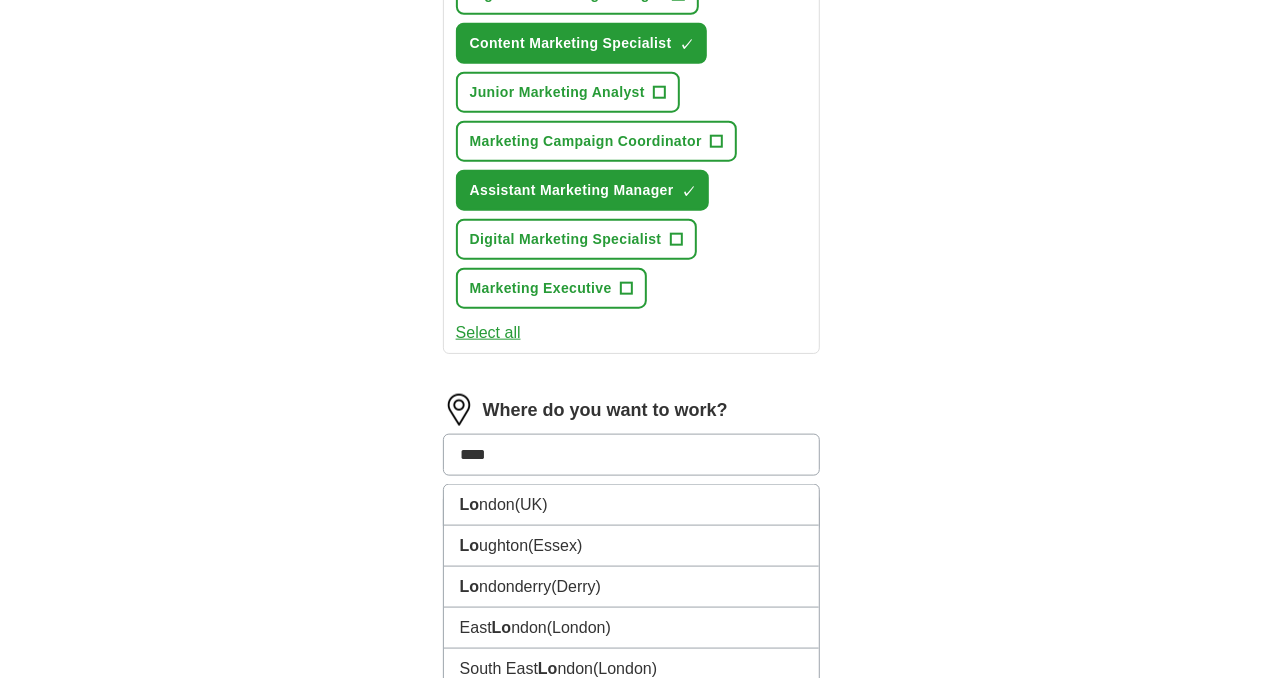 type on "*****" 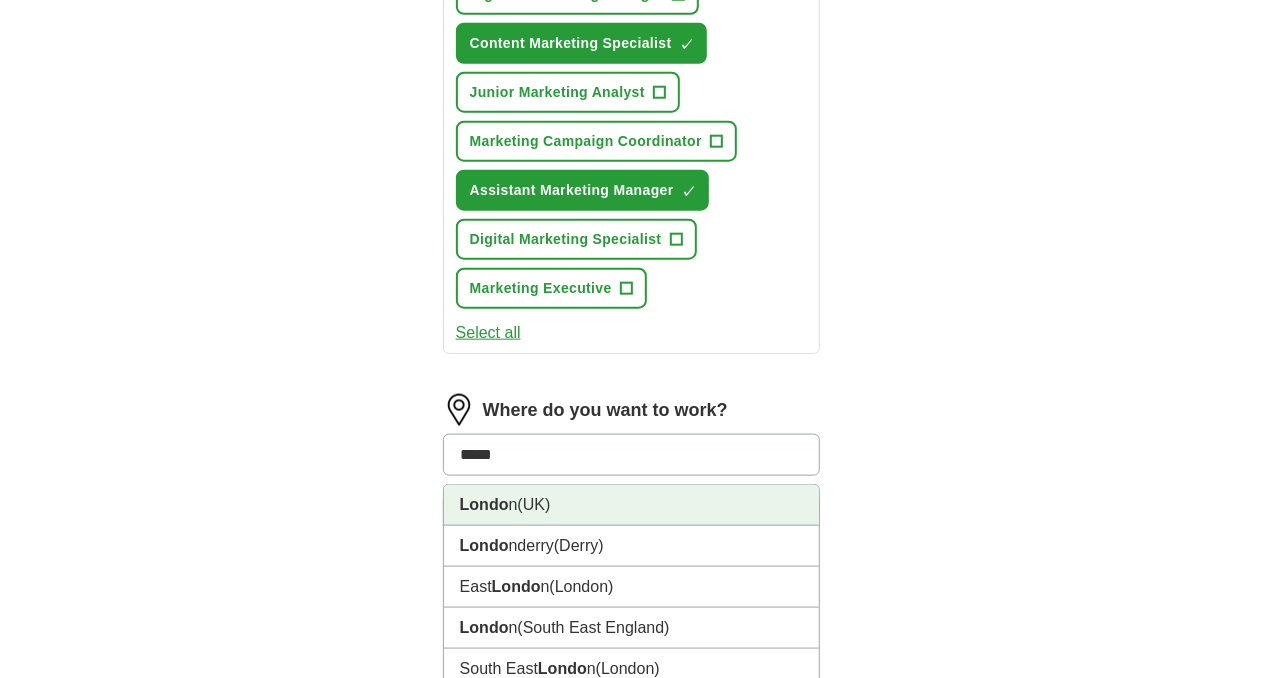 click on "[CITY]  (UK)" at bounding box center (632, 505) 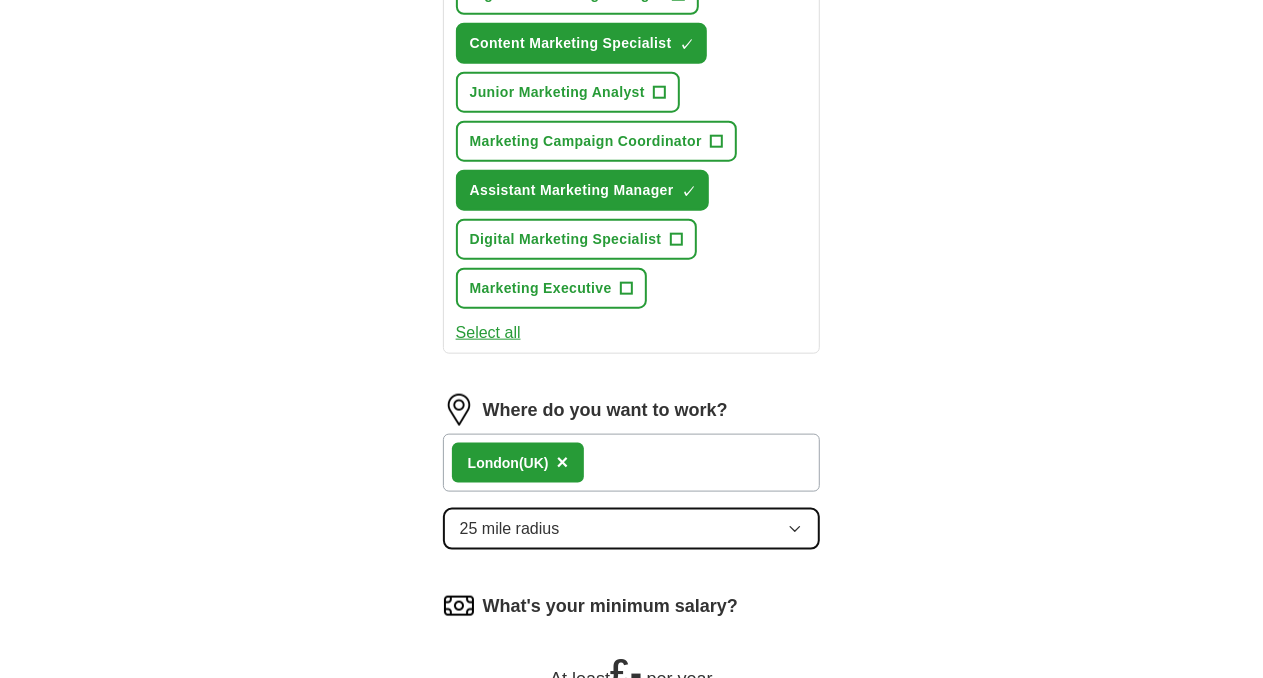 click on "25 mile radius" at bounding box center [632, 529] 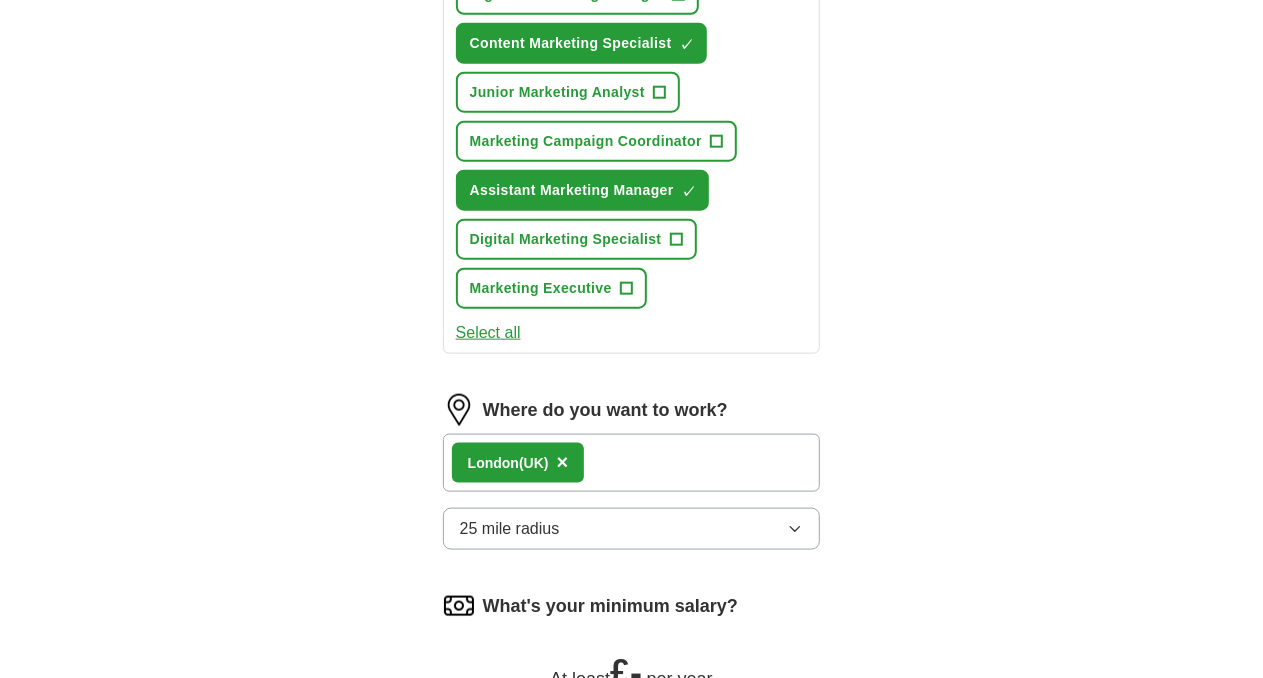 click on "ApplyIQ Let  ApplyIQ  do the hard work of searching and applying for jobs. Just tell us what you're looking for, and we'll do the rest. Select a CV MediaSalehabady_CV.pdf [DATE], [TIME] Upload a different  CV By uploading your  CV  you agree to our   T&Cs   and   Privacy Notice . First Name [FIRST] Last Name [LAST] What job are you looking for? Enter or select a minimum of 3 job titles (4-8 recommended) Social Media Manager + Commercial Sales Representative + CRM Marketing Coordinator ✓ × Digital Advertising Manager + Content Marketing Specialist ✓ × Junior Marketing Analyst + Marketing Campaign Coordinator + Assistant Marketing Manager ✓ × Digital Marketing Specialist + Marketing Executive + Select all Where do you want to work? [CITY]  (UK) × 25 mile radius What's your minimum salary? At least  £ -   per year £ 20 k £ 100 k+ Start applying for jobs By registering, you consent to us applying to suitable jobs for you" at bounding box center [632, -19] 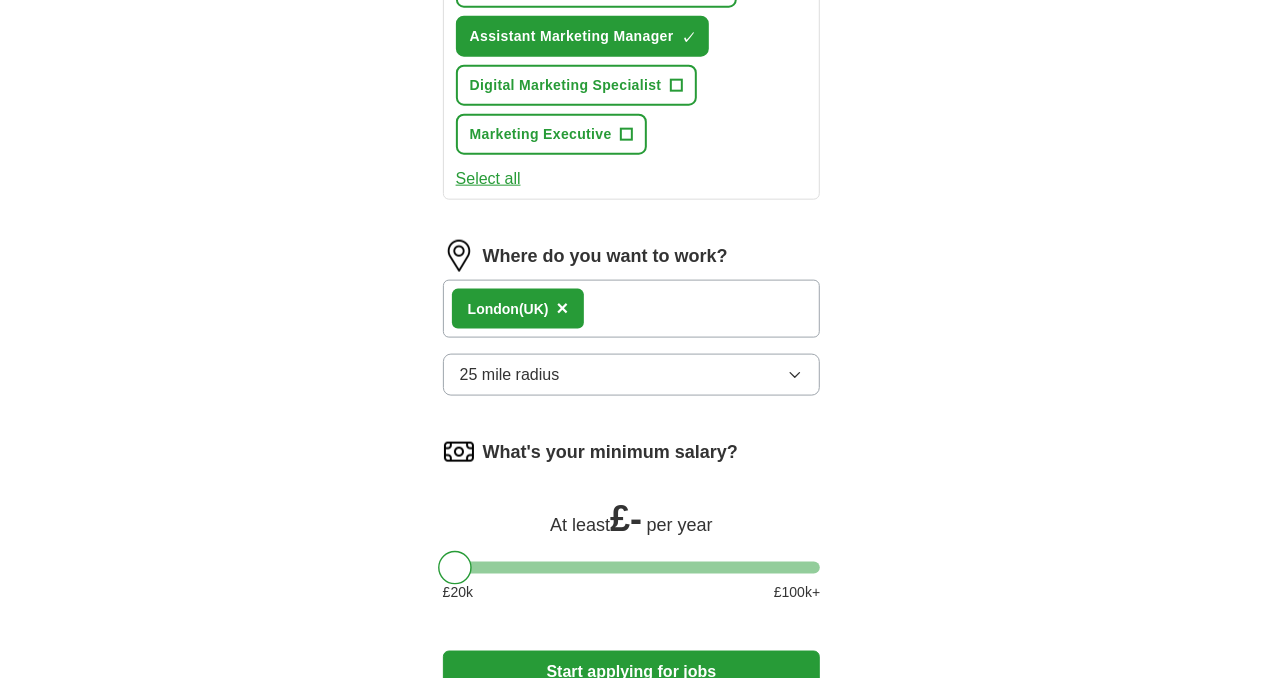 scroll, scrollTop: 1346, scrollLeft: 0, axis: vertical 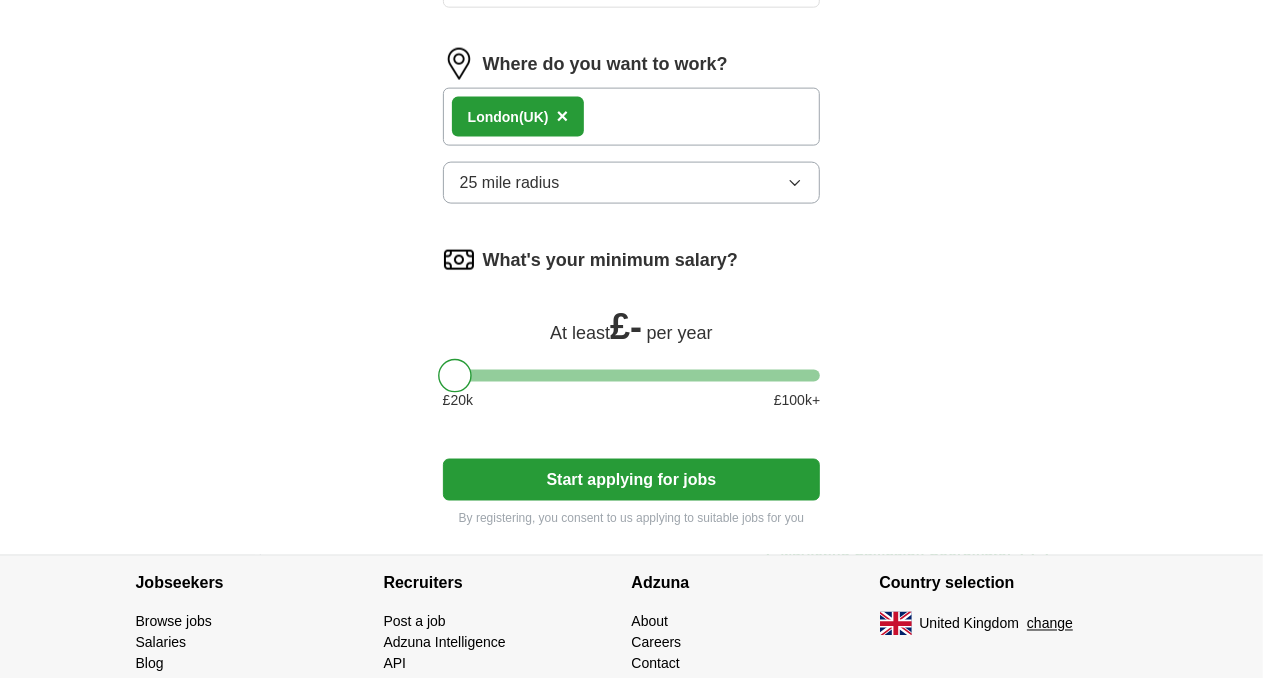 click at bounding box center (632, 376) 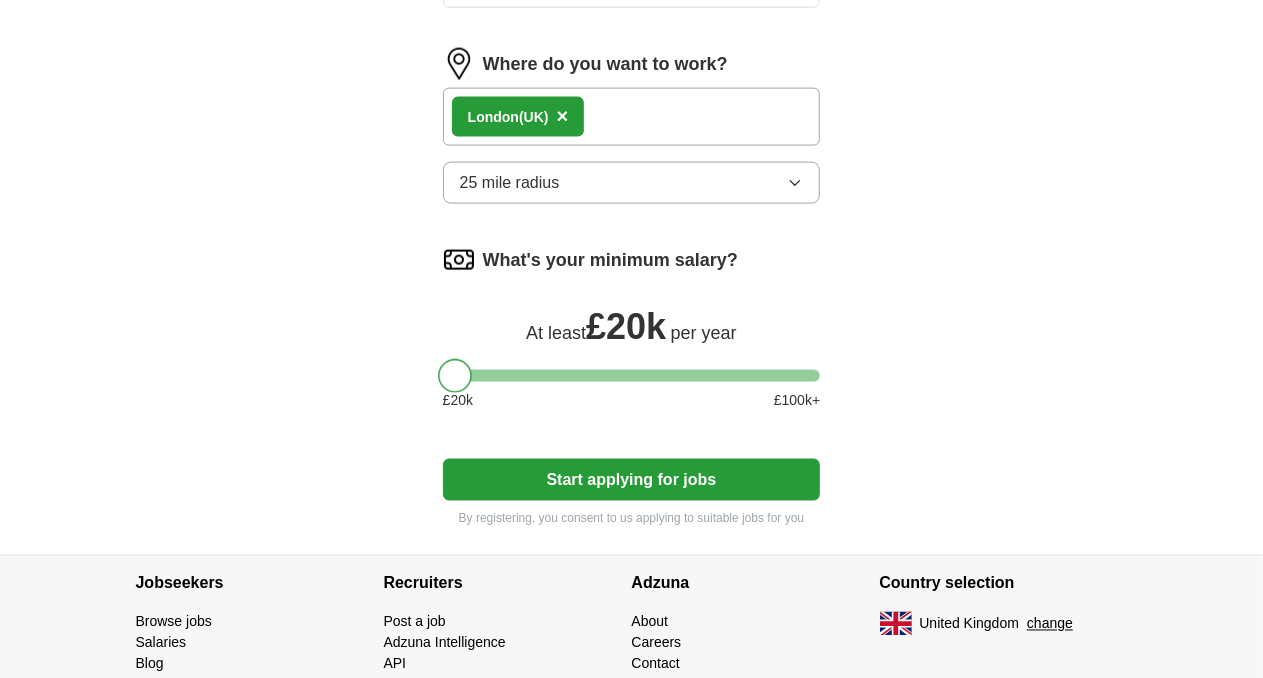 drag, startPoint x: 844, startPoint y: 300, endPoint x: 338, endPoint y: 296, distance: 506.0158 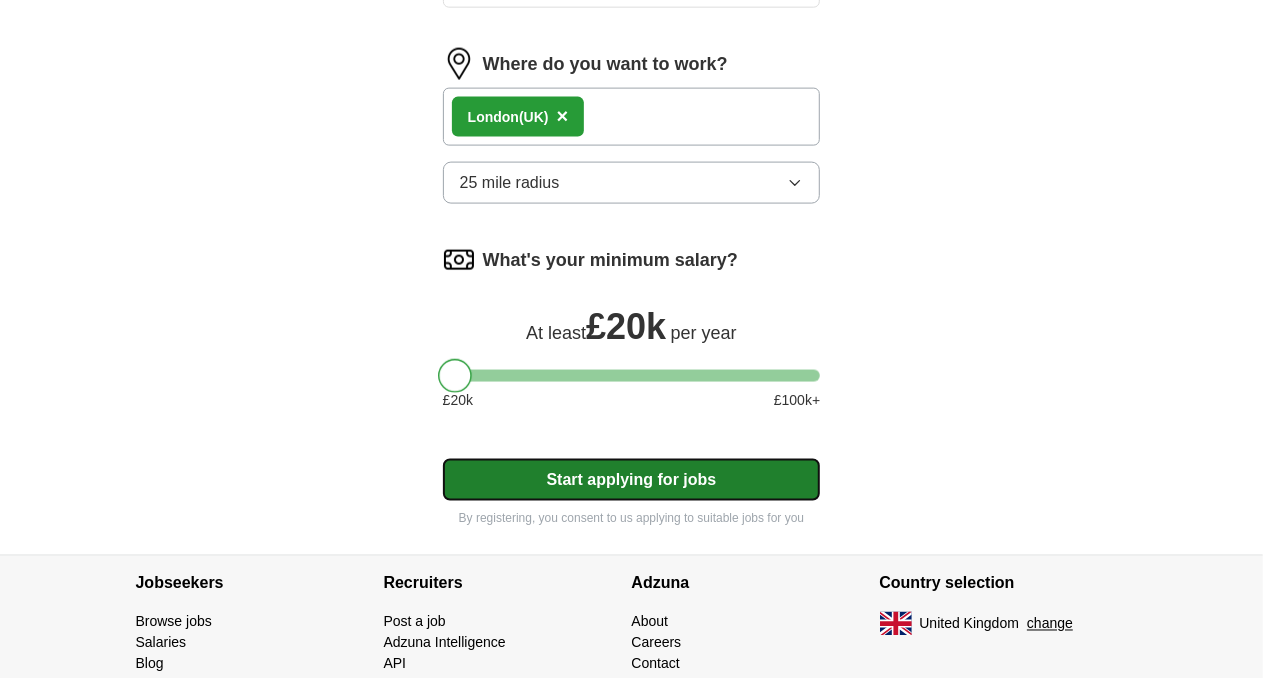 click on "Start applying for jobs" at bounding box center [632, 480] 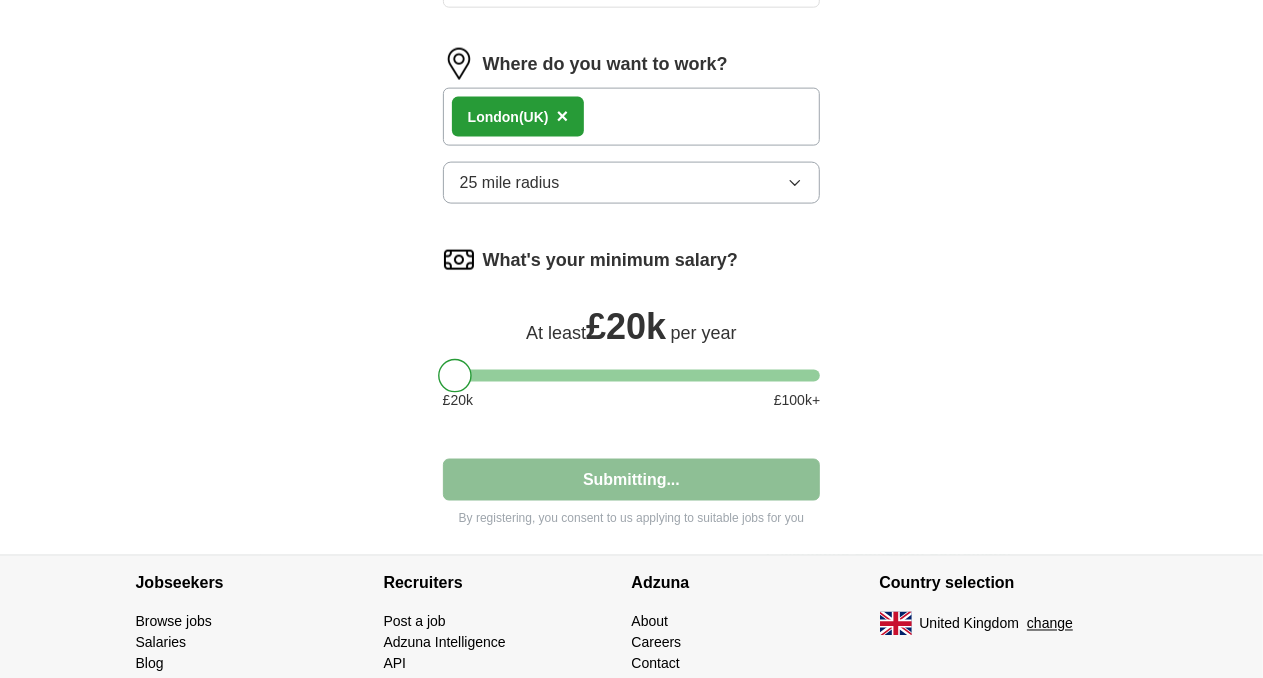 select on "**" 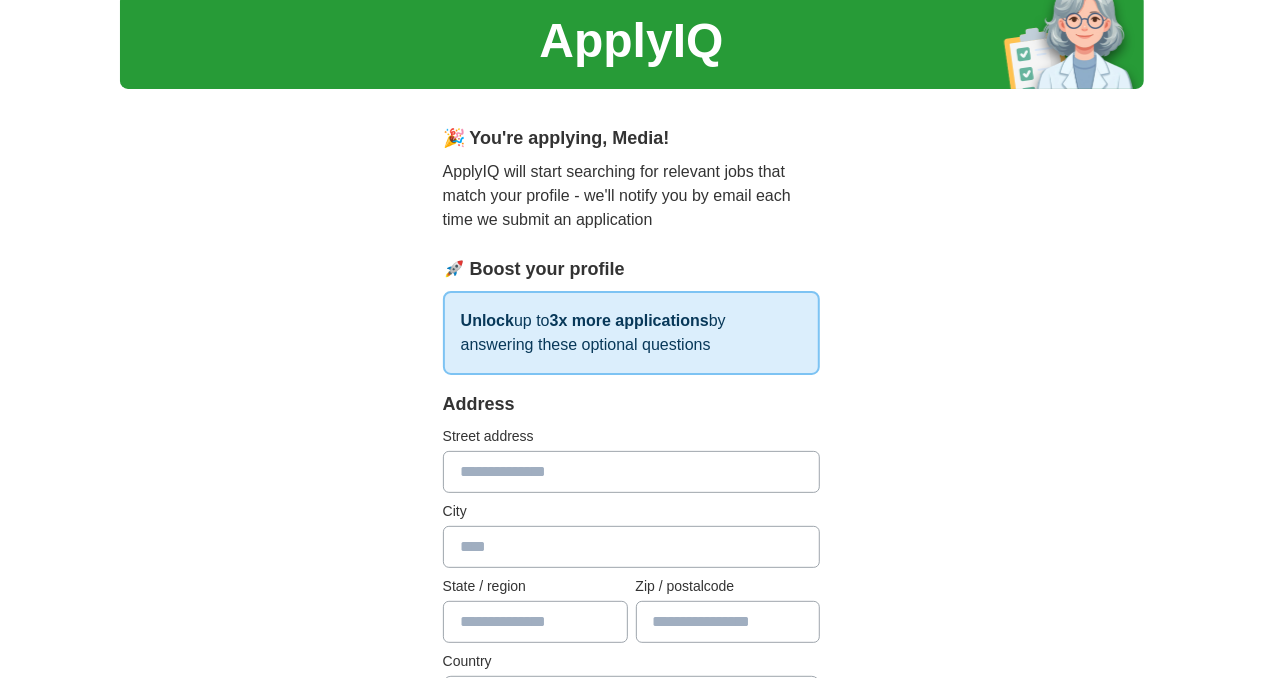 scroll, scrollTop: 100, scrollLeft: 0, axis: vertical 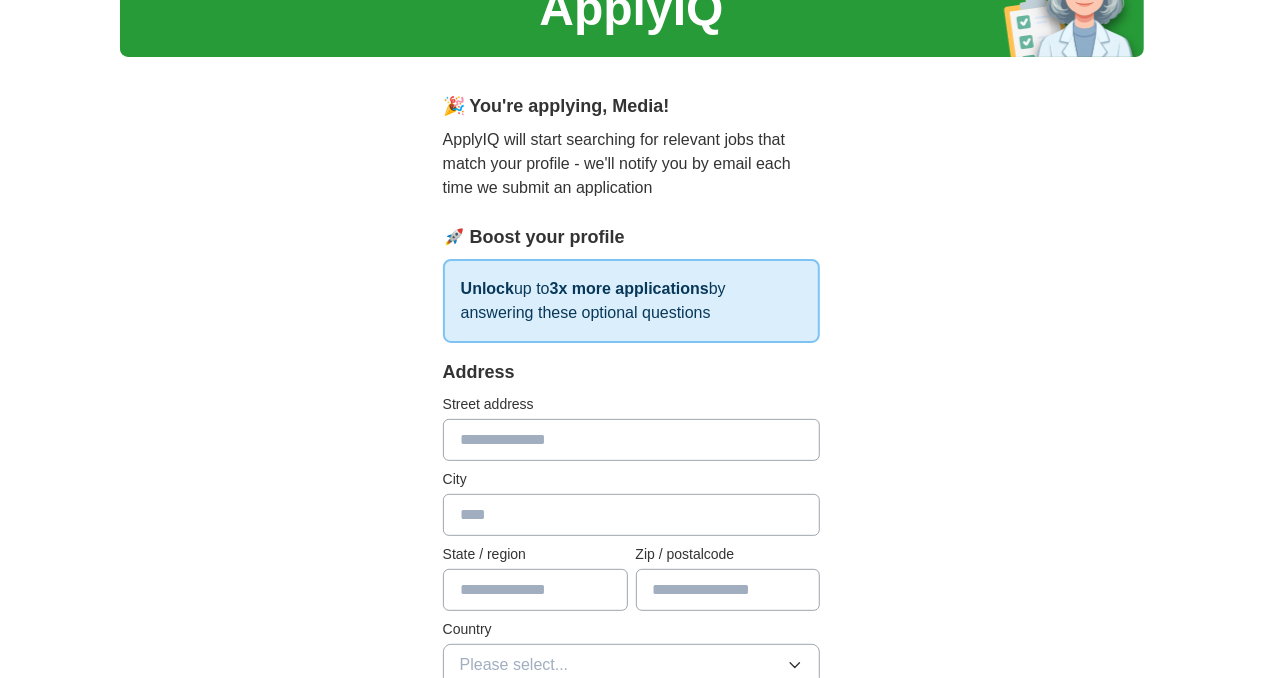 click at bounding box center (632, 440) 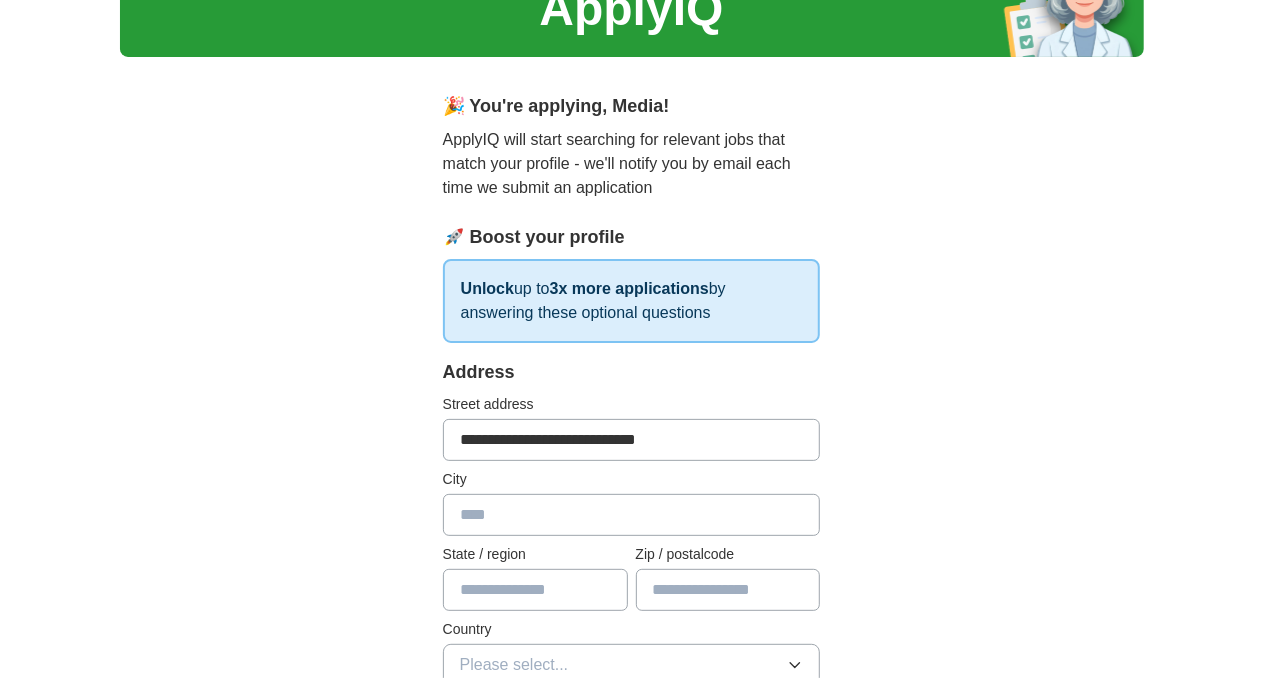 type on "**********" 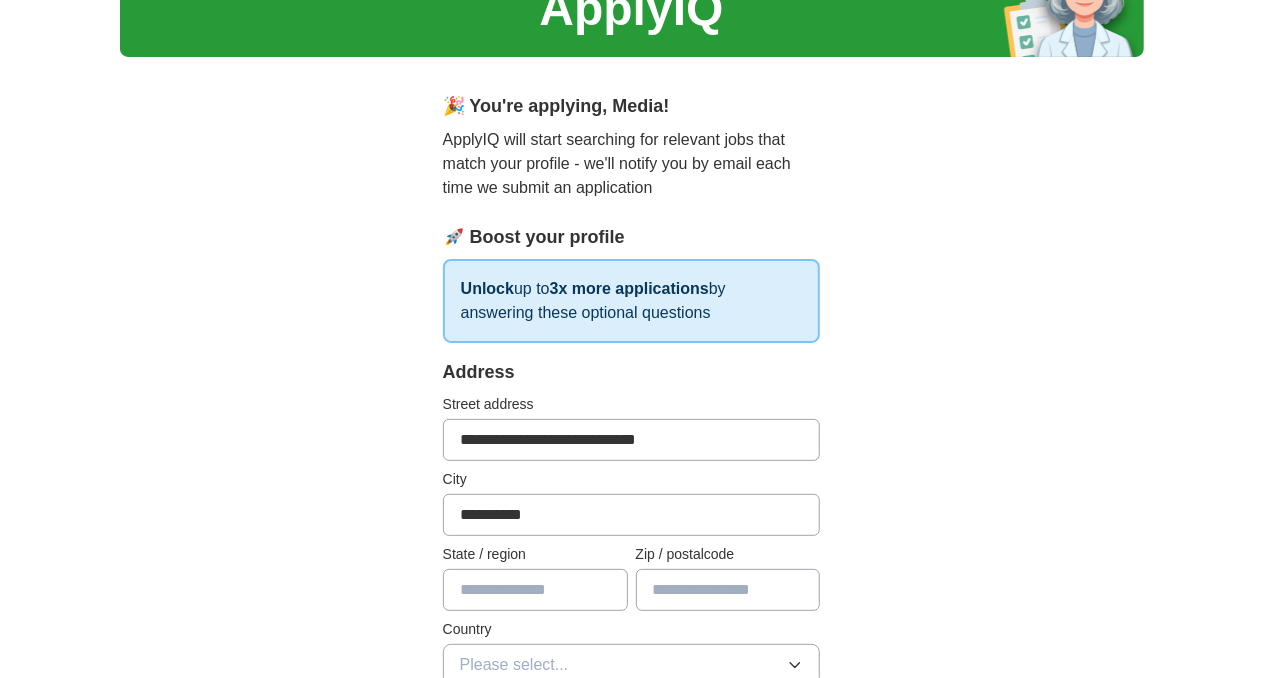 type on "**********" 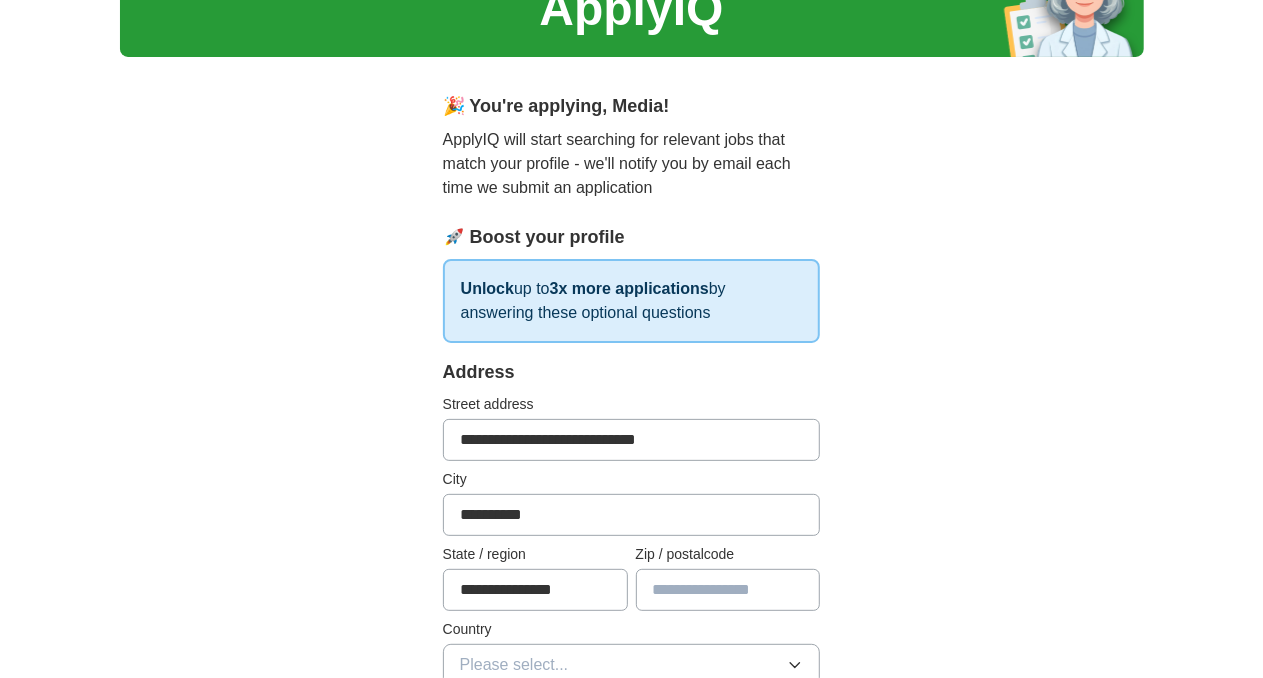 type on "********" 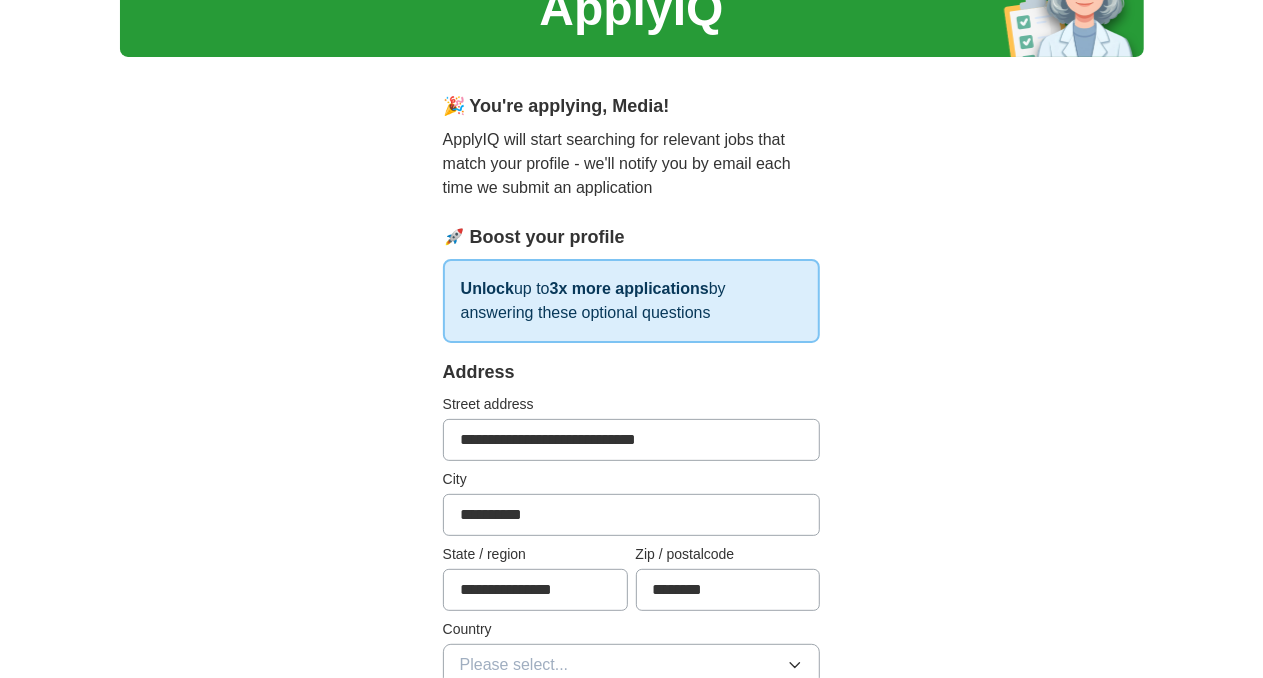 type on "**********" 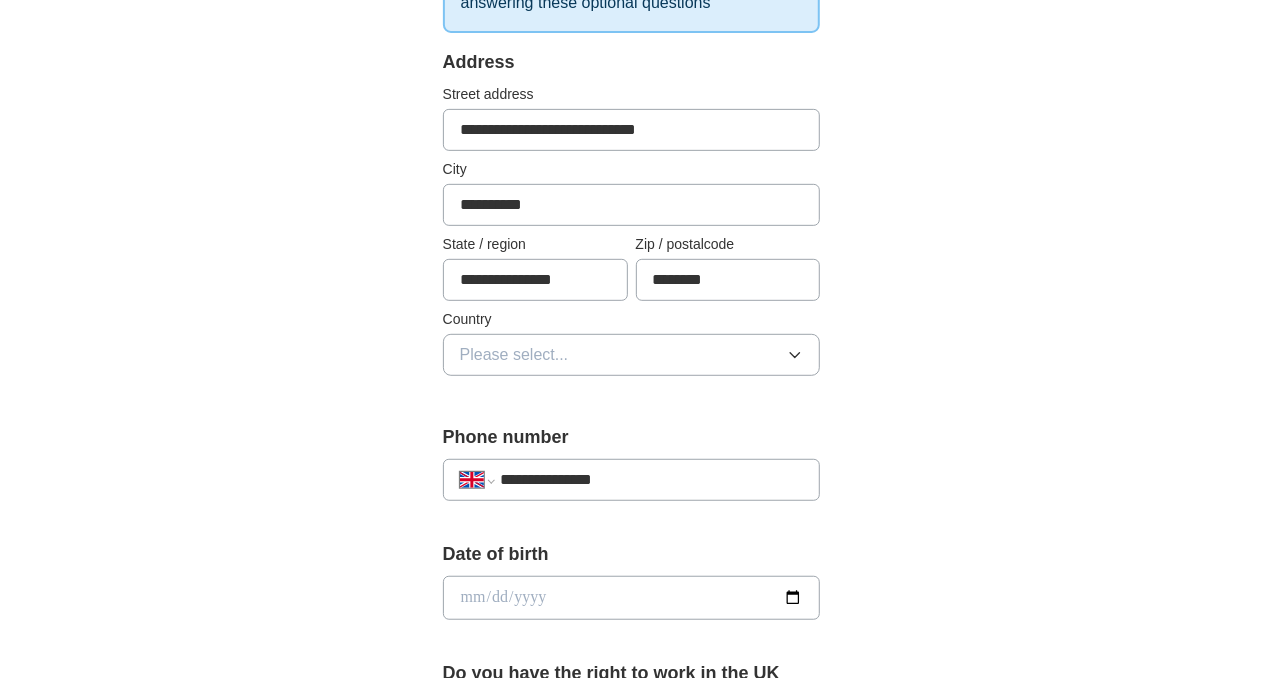 scroll, scrollTop: 500, scrollLeft: 0, axis: vertical 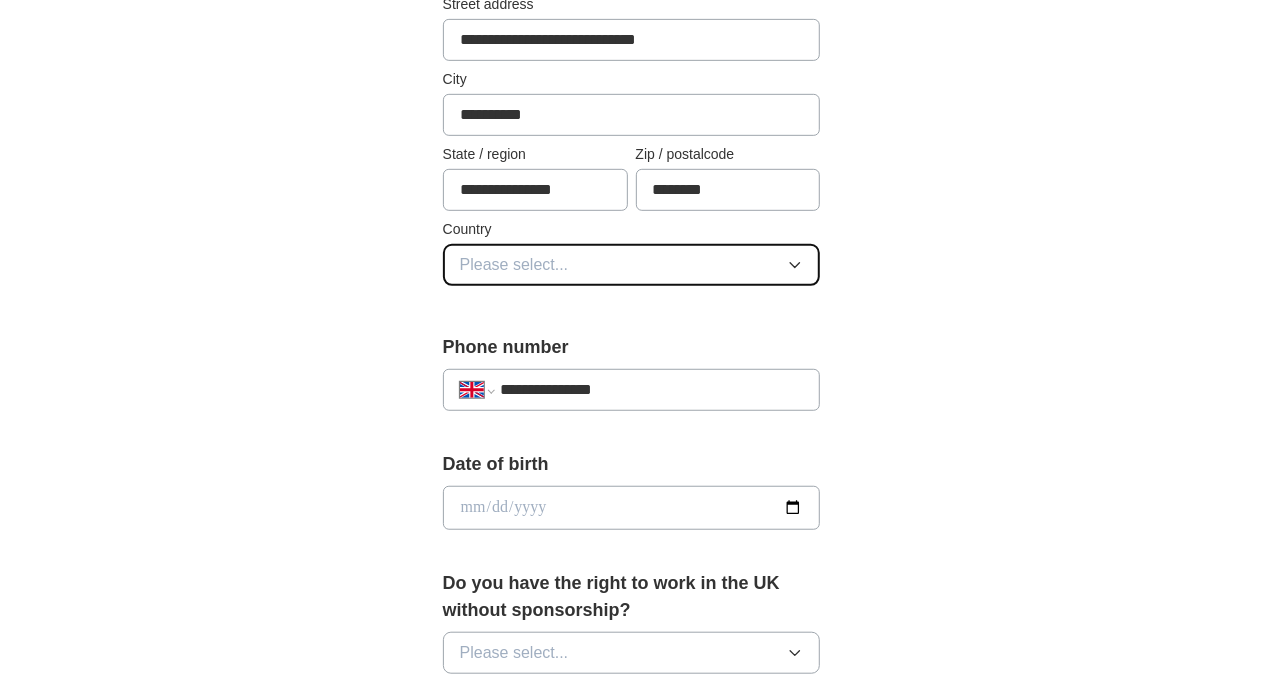 click on "Please select..." at bounding box center (632, 265) 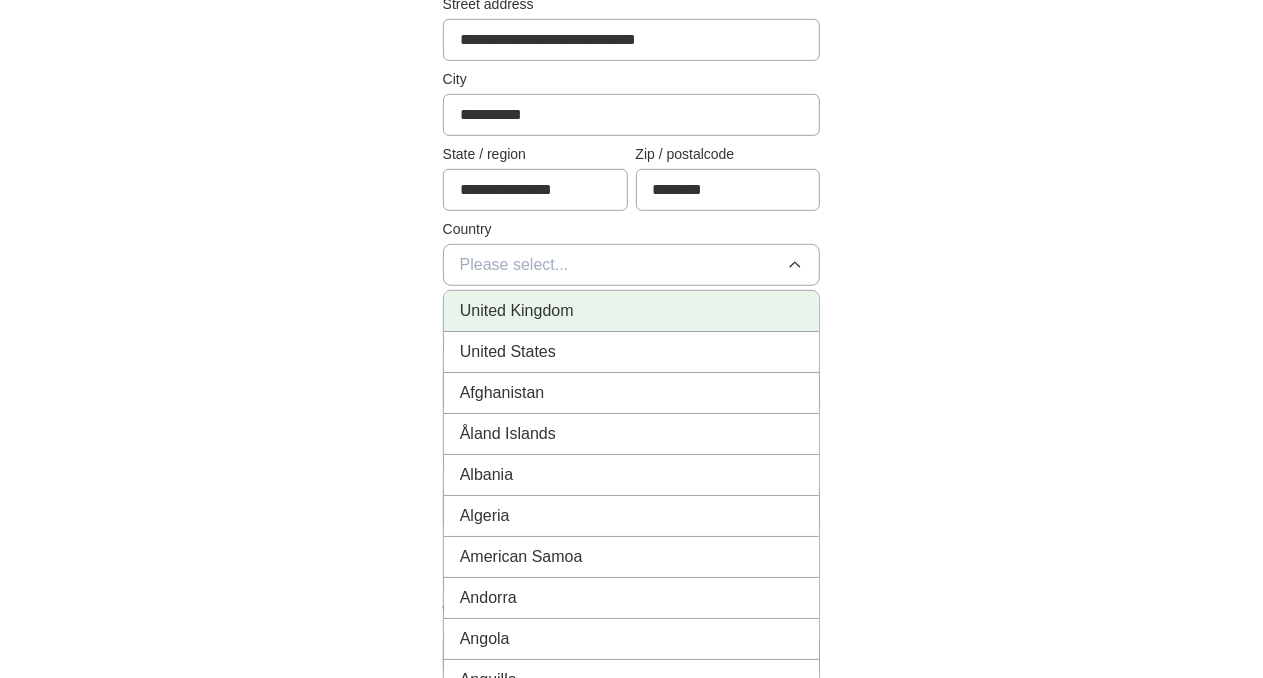 click on "United Kingdom" at bounding box center [632, 311] 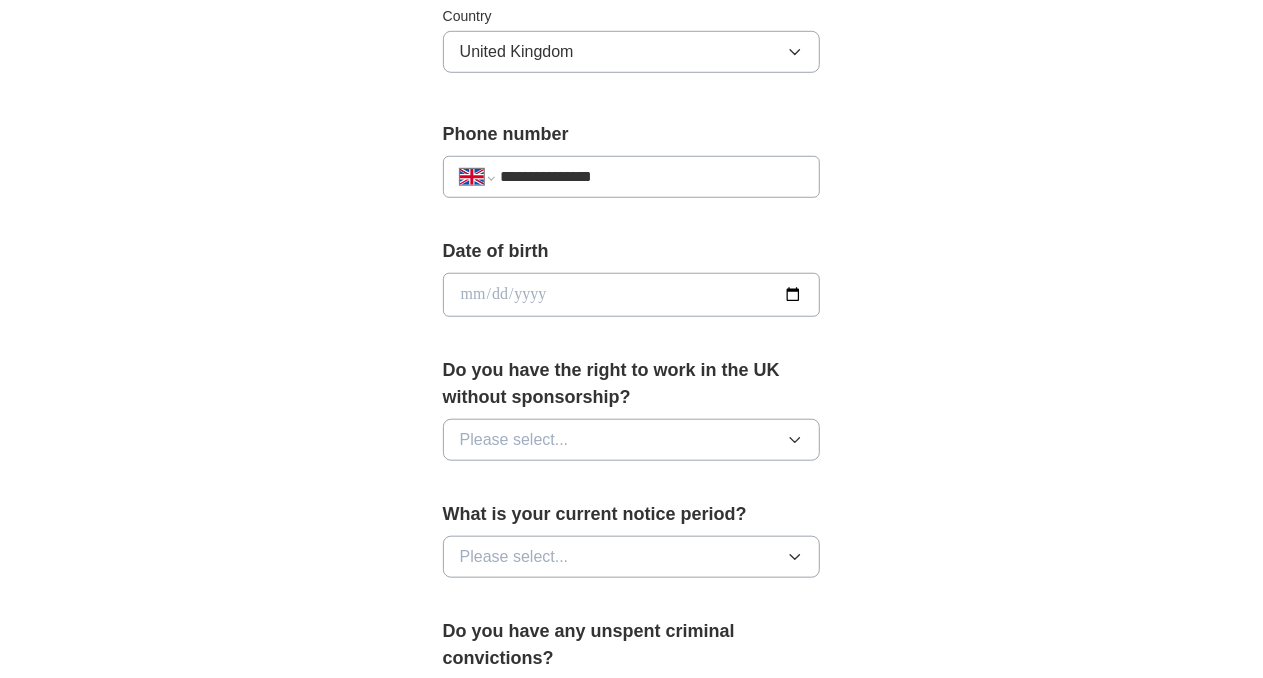 scroll, scrollTop: 800, scrollLeft: 0, axis: vertical 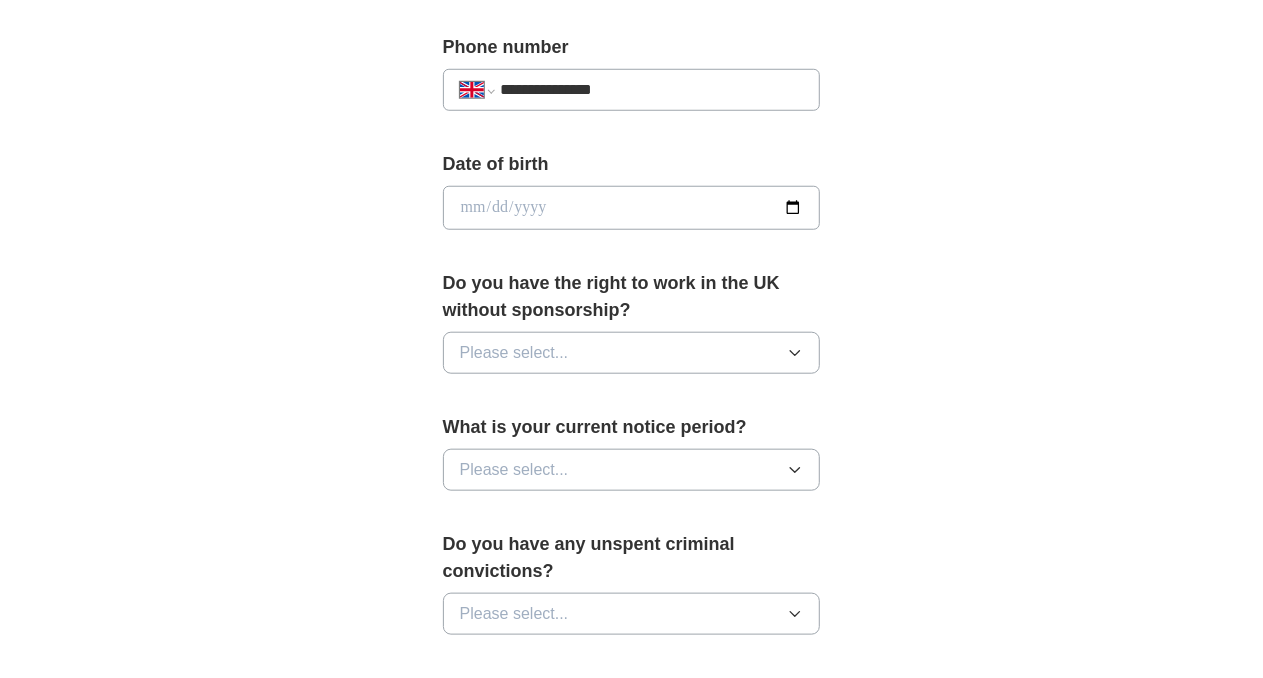 click at bounding box center [632, 208] 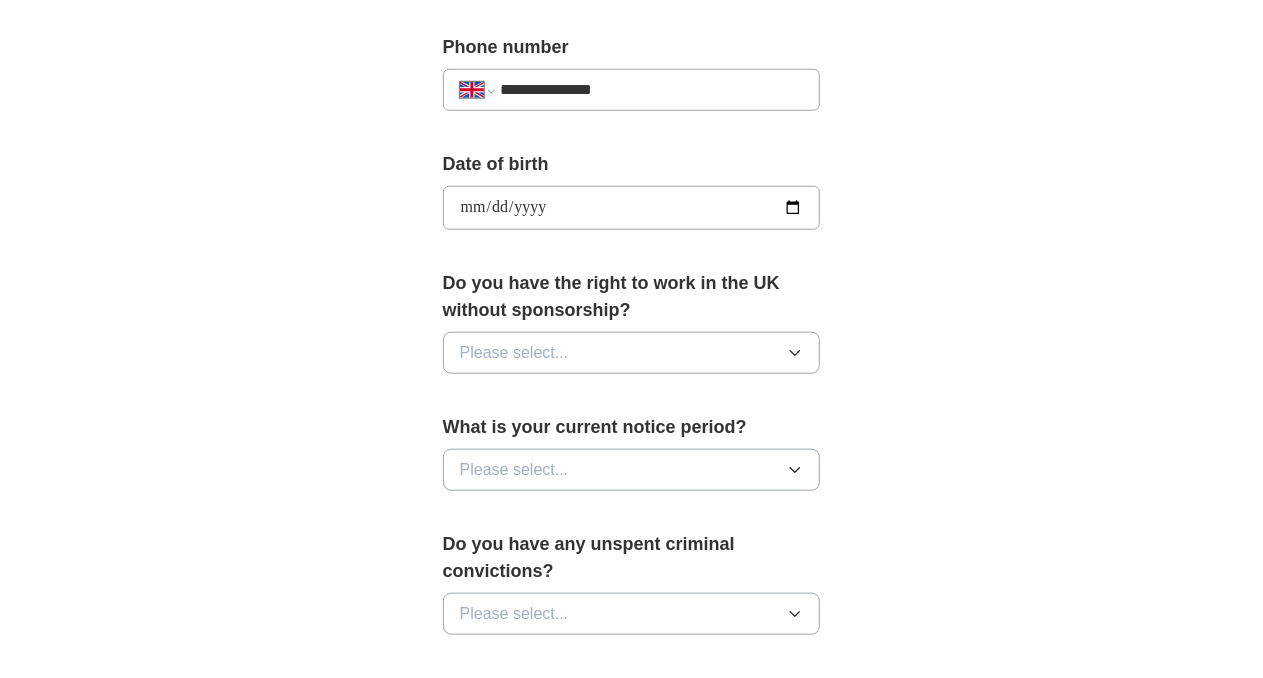 type on "**********" 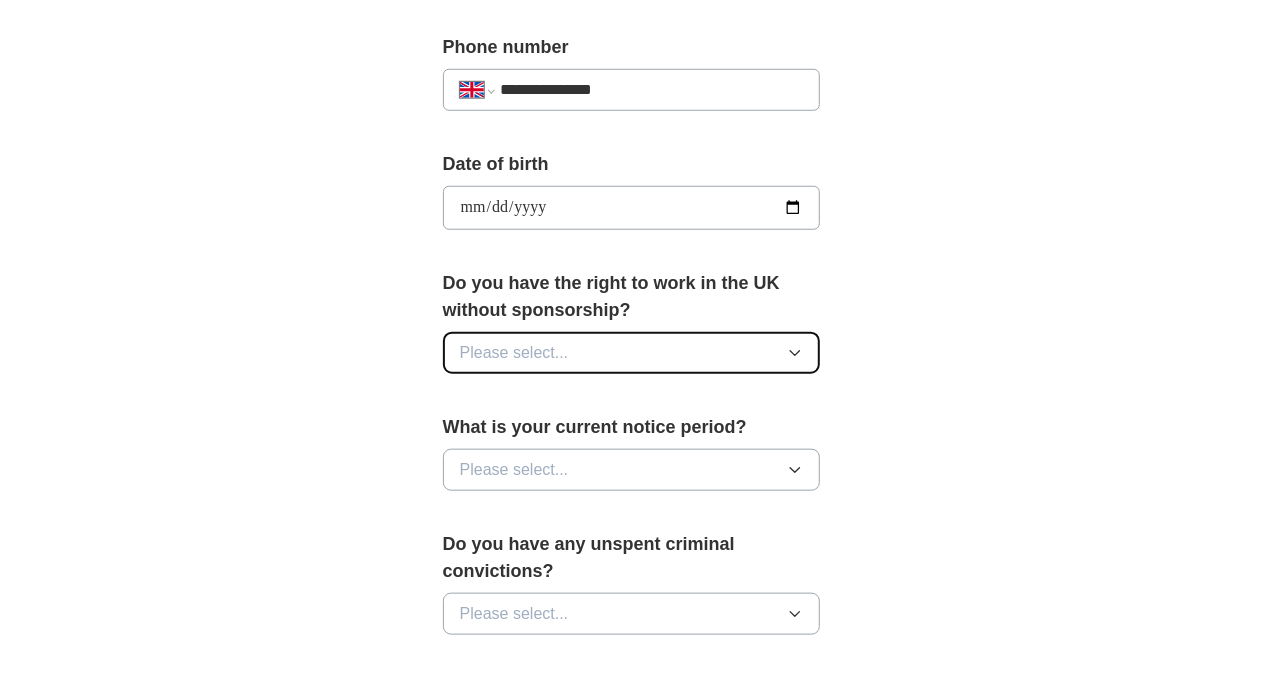 click on "Please select..." at bounding box center [632, 353] 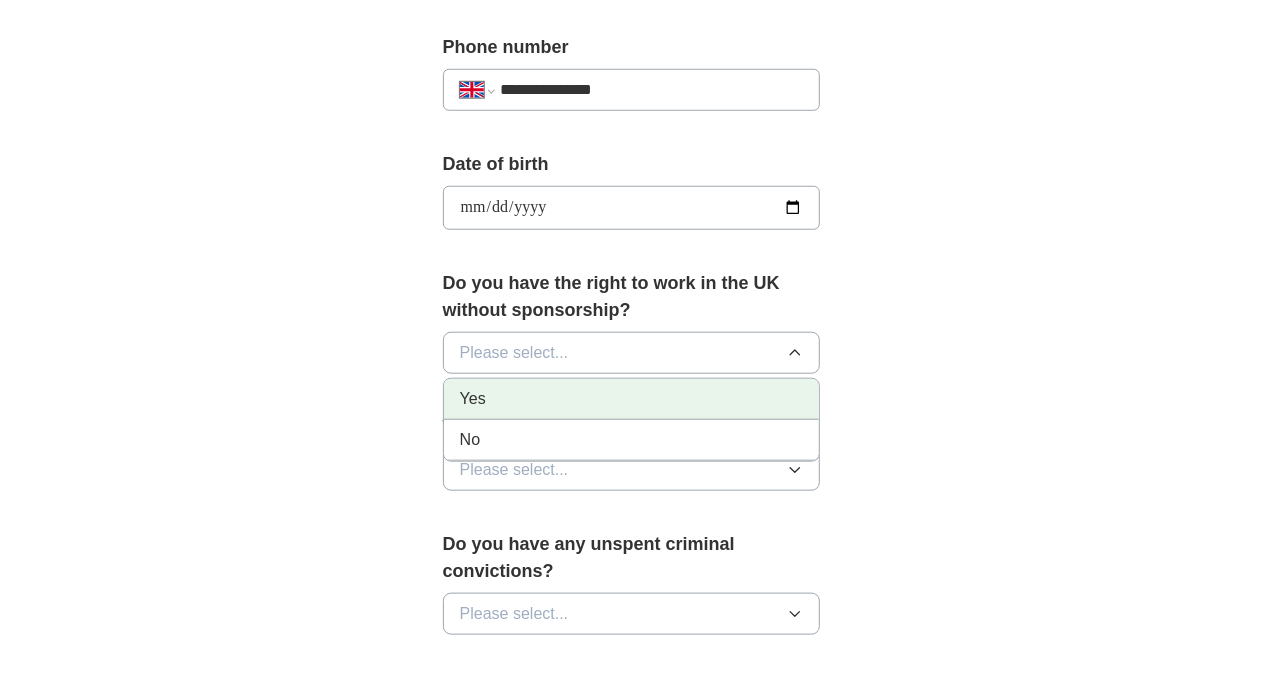 click on "Yes" at bounding box center (632, 399) 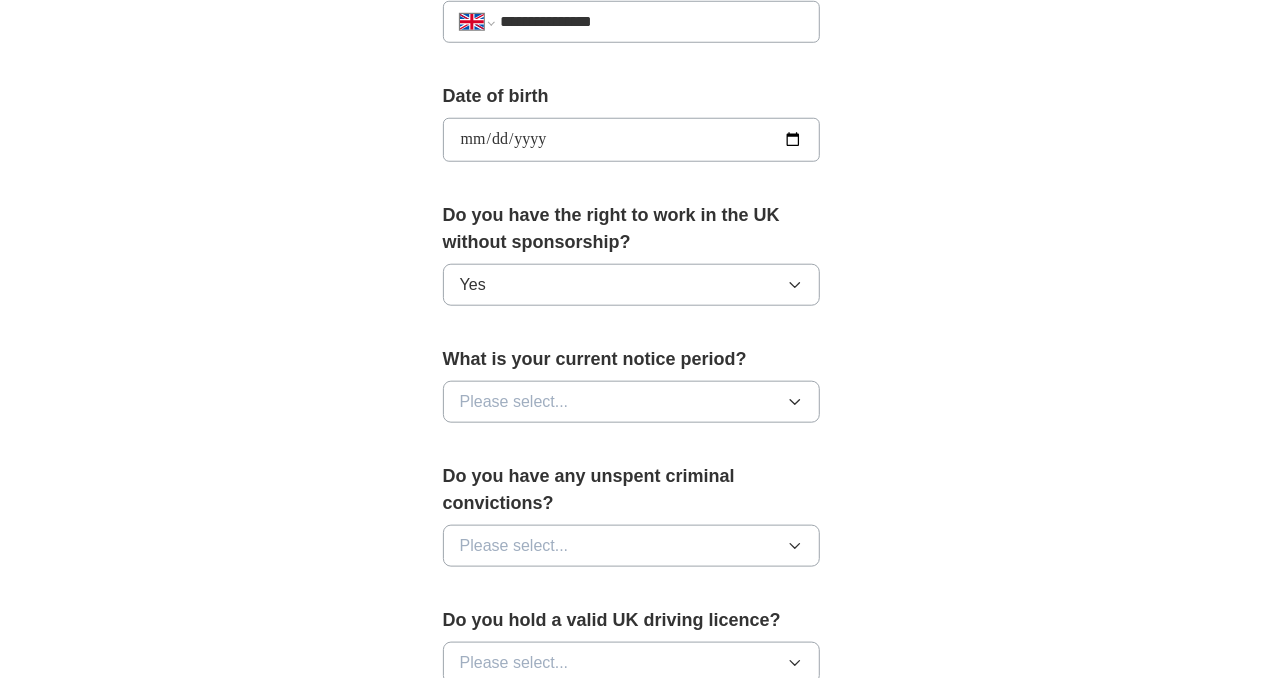 scroll, scrollTop: 900, scrollLeft: 0, axis: vertical 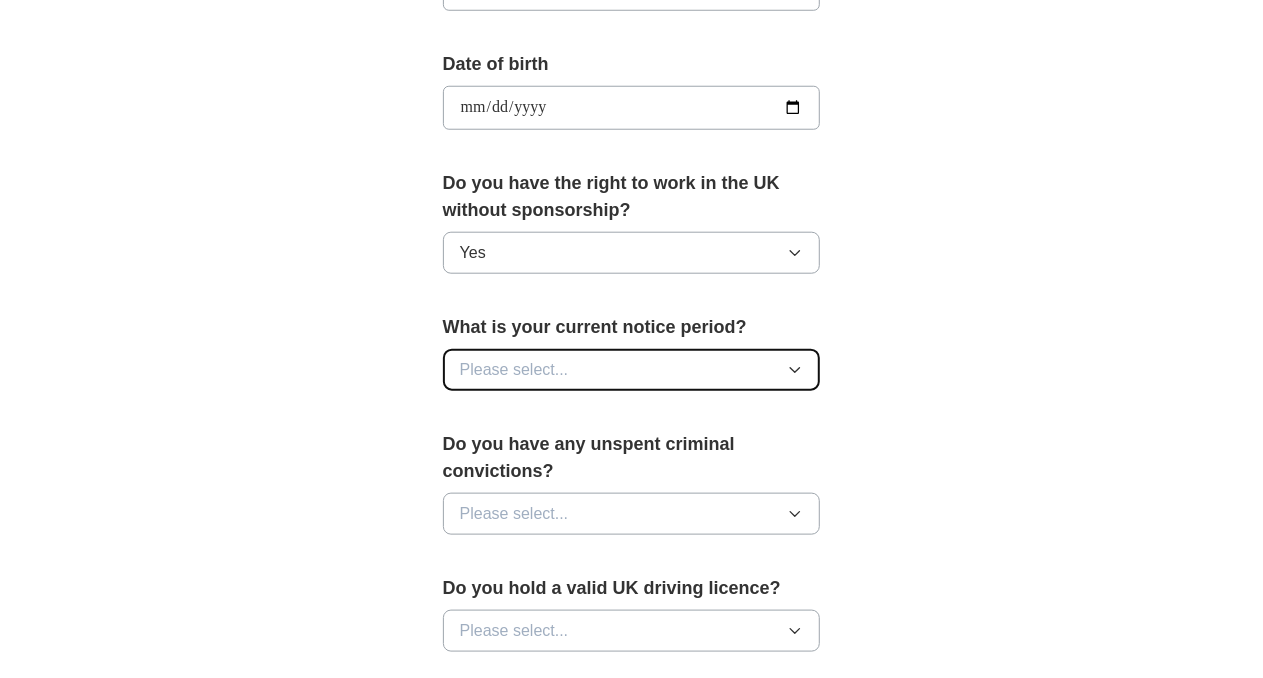 click on "Please select..." at bounding box center [632, 370] 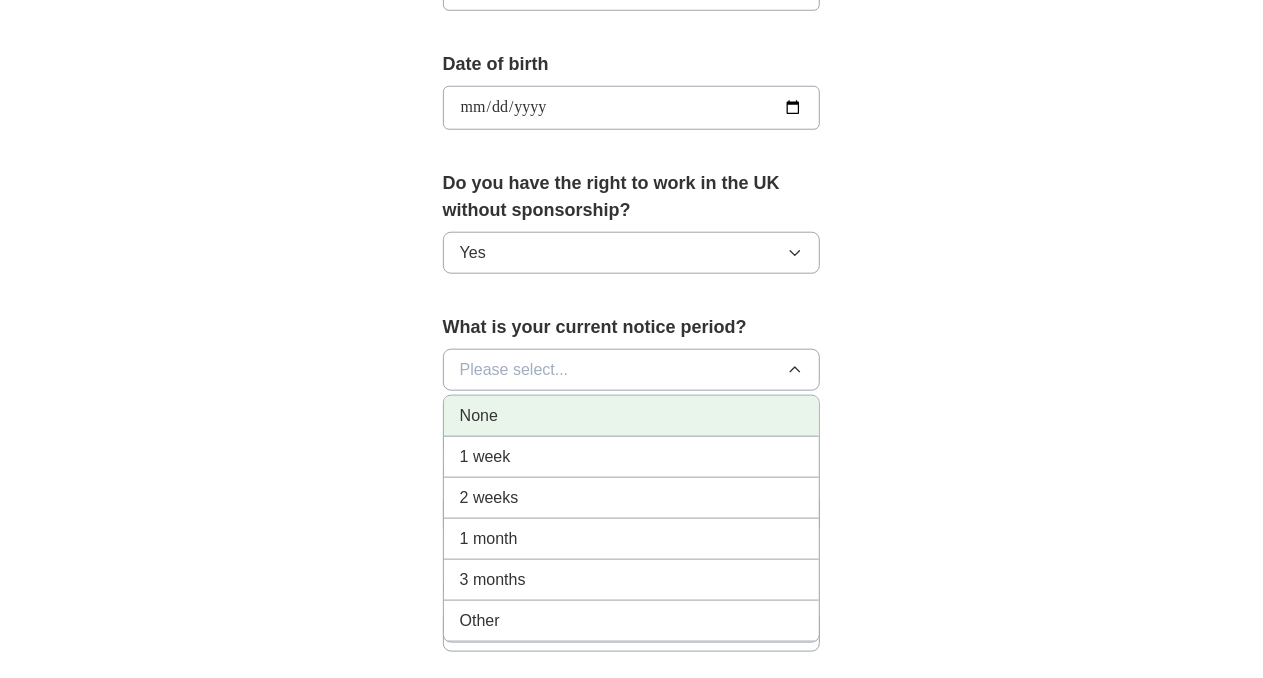 click on "None" at bounding box center [632, 416] 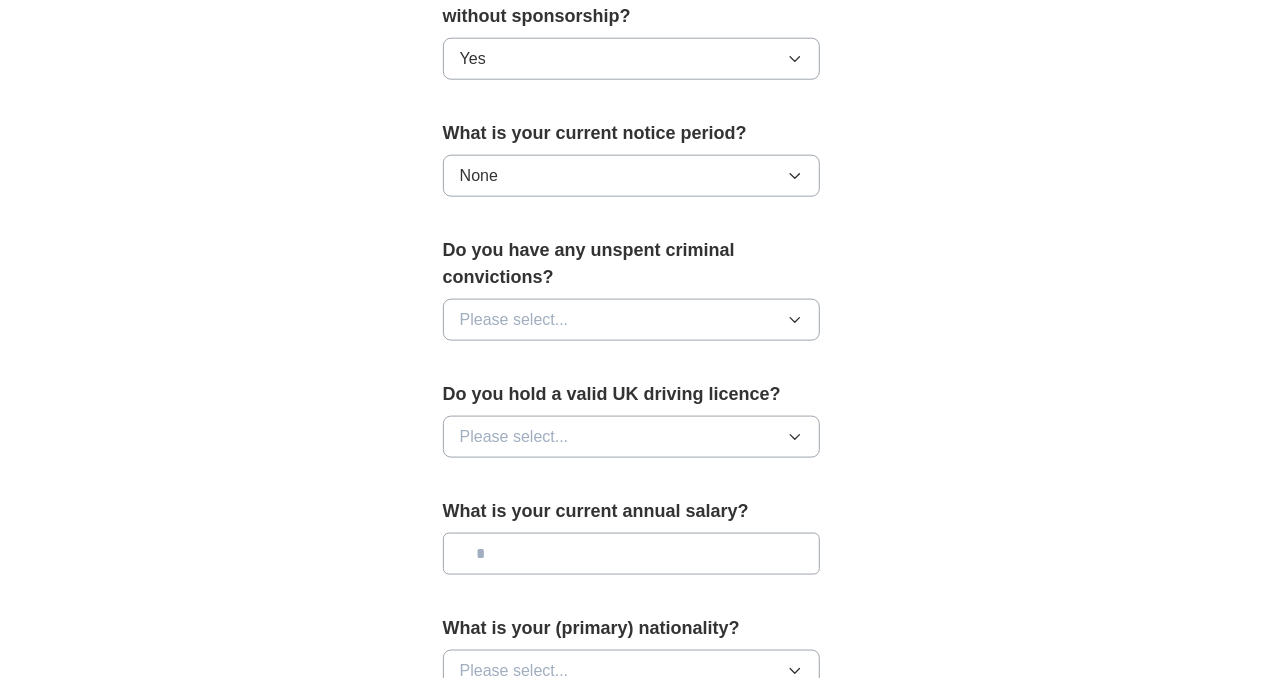 scroll, scrollTop: 1100, scrollLeft: 0, axis: vertical 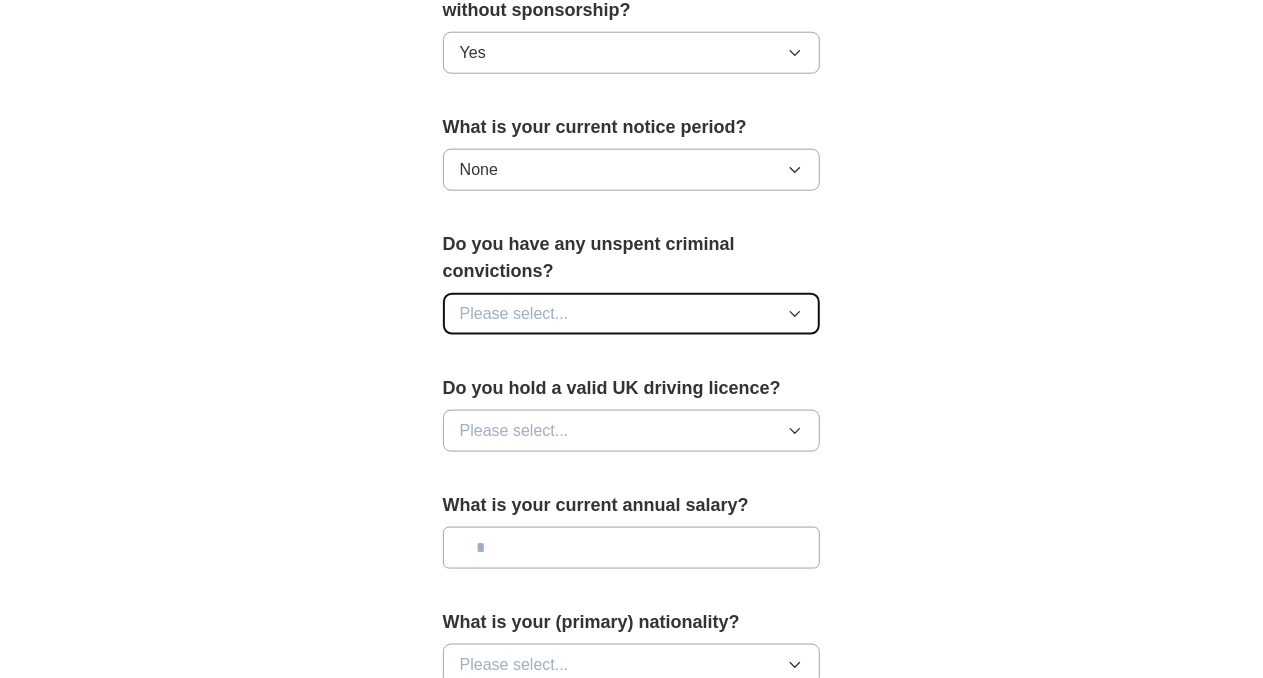 click on "Please select..." at bounding box center (632, 314) 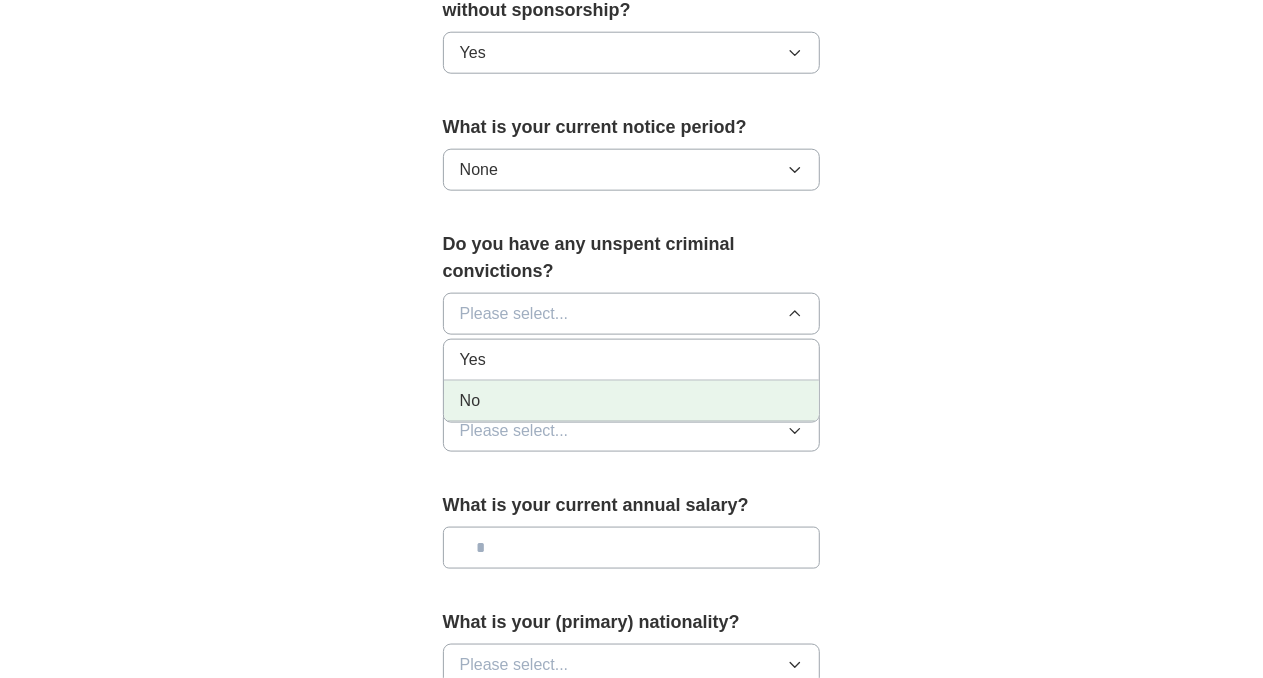 click on "No" at bounding box center [632, 401] 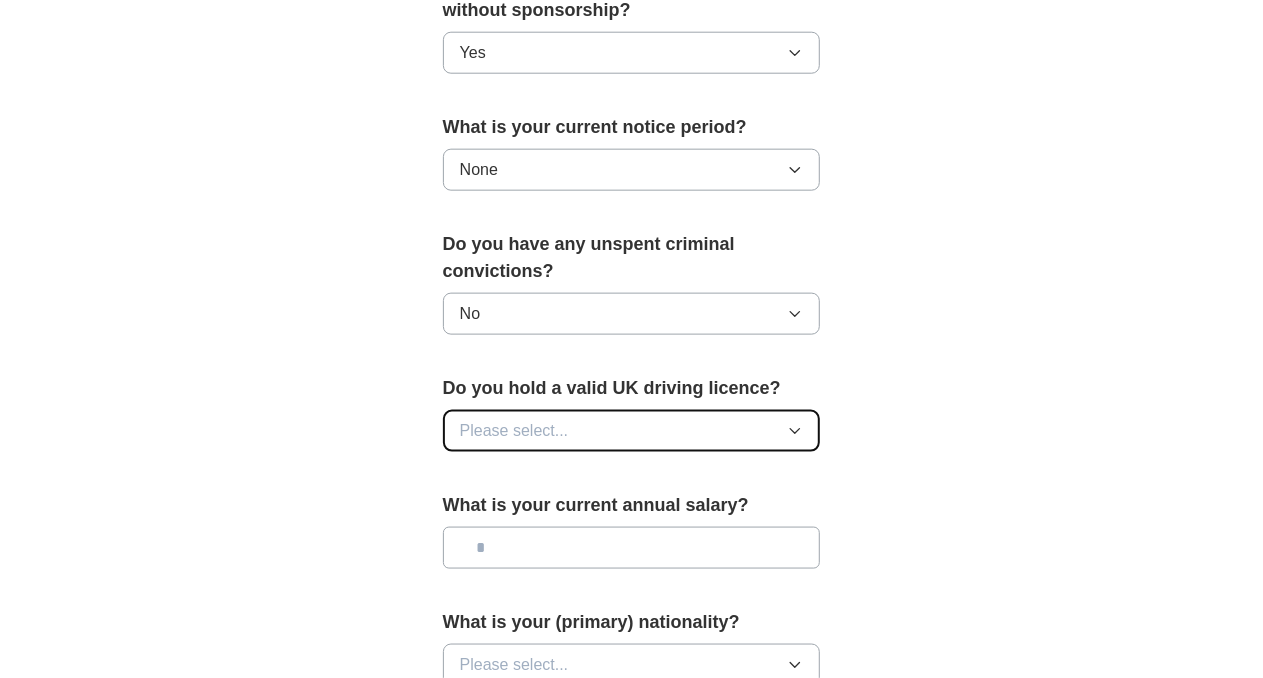 click on "Please select..." at bounding box center [632, 431] 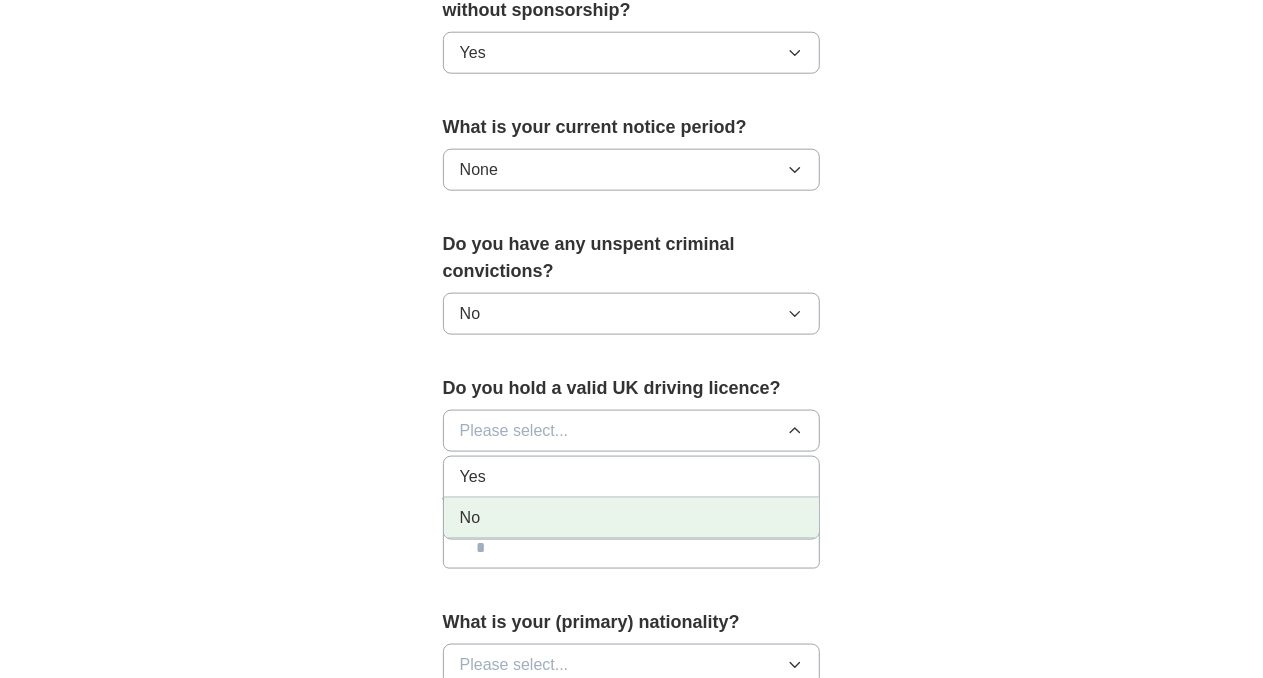 click on "No" at bounding box center (632, 518) 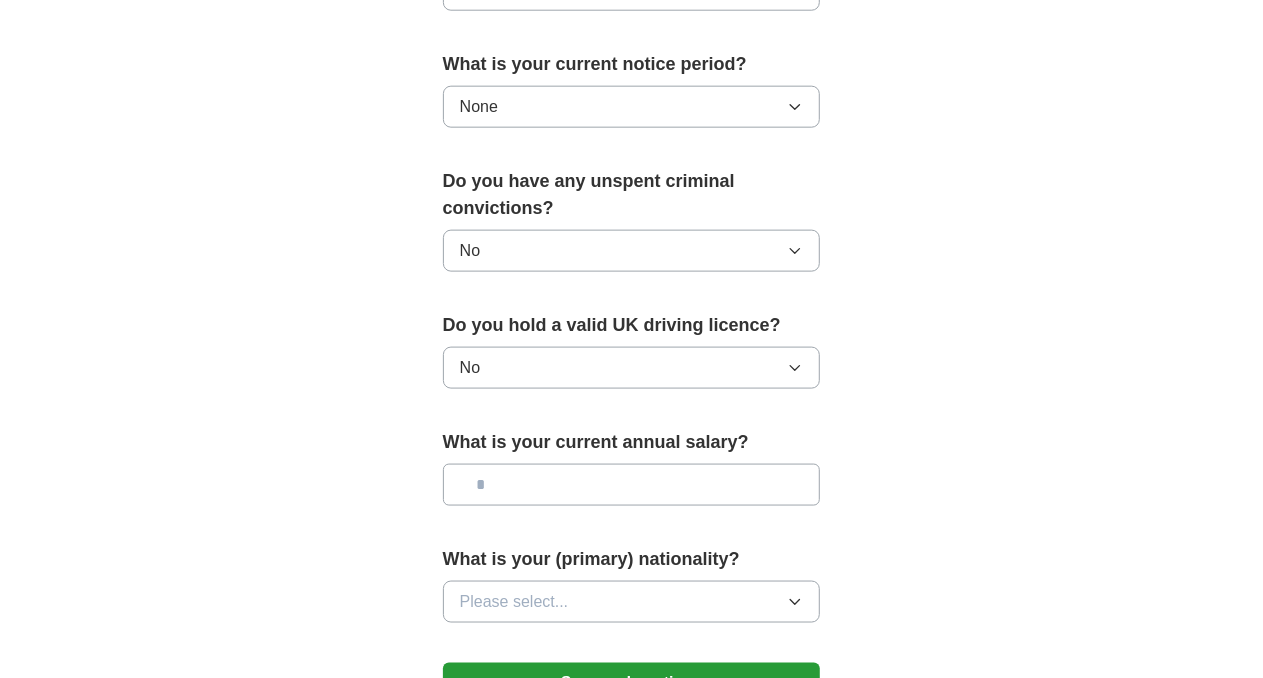 scroll, scrollTop: 1300, scrollLeft: 0, axis: vertical 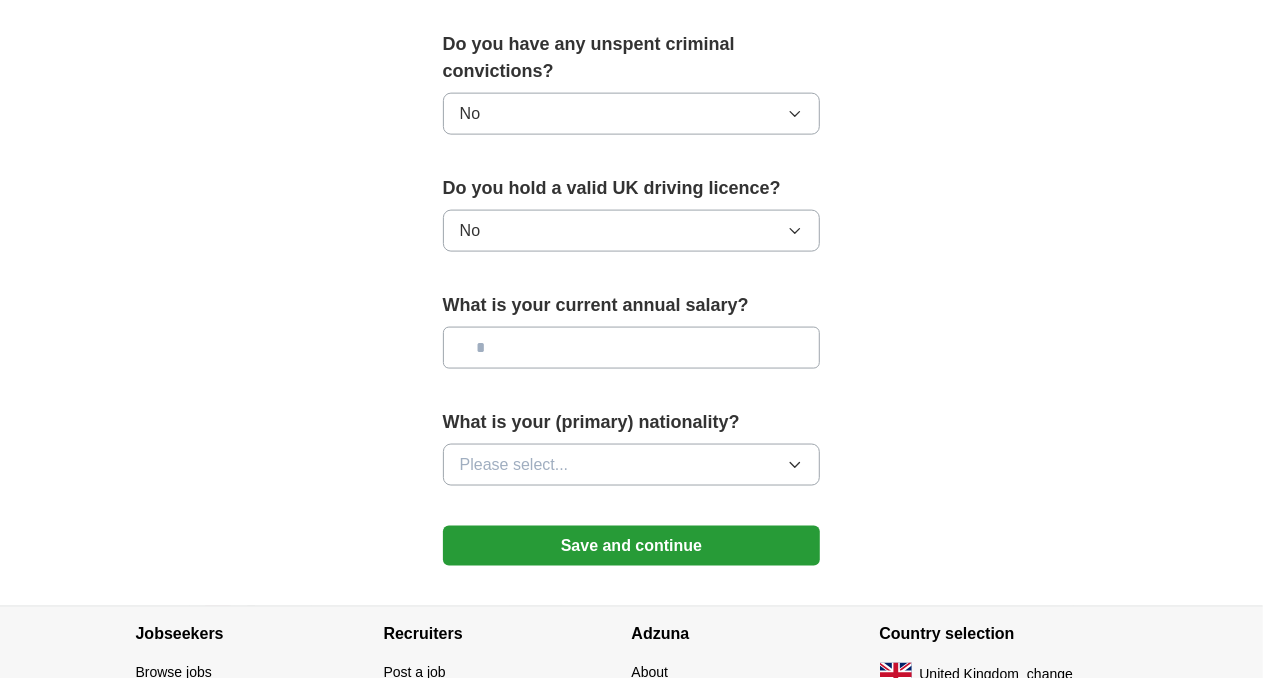 click at bounding box center [632, 348] 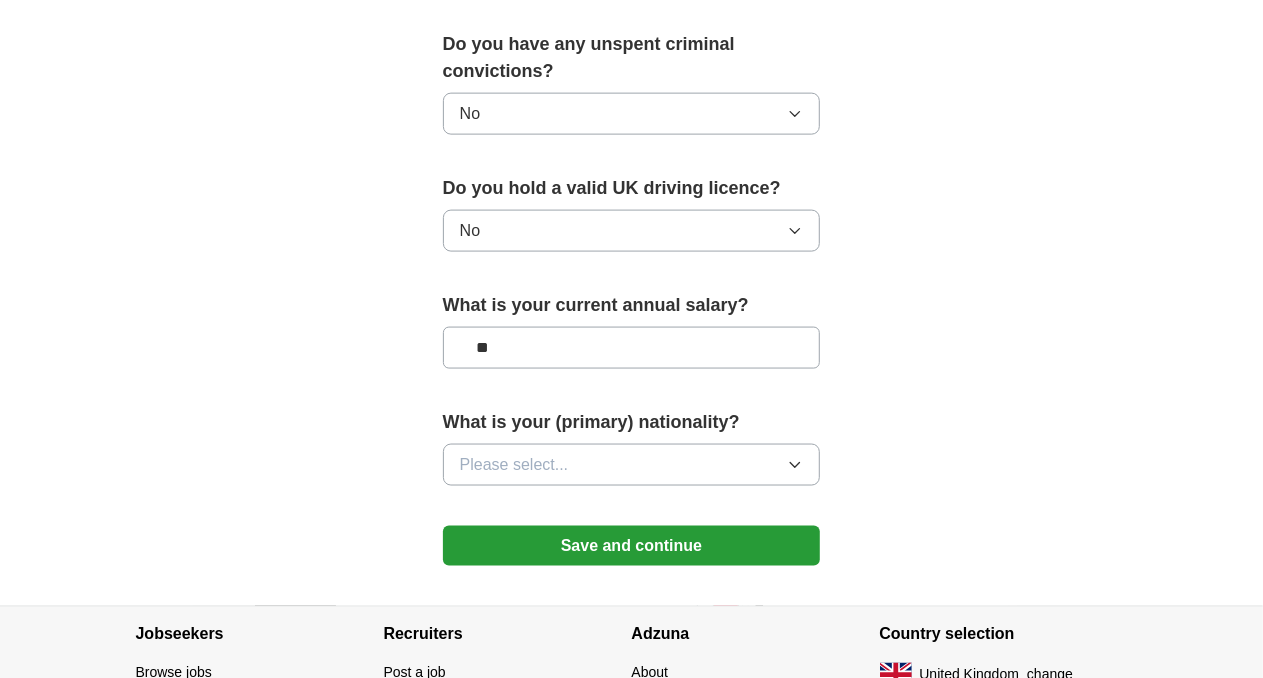 type on "**" 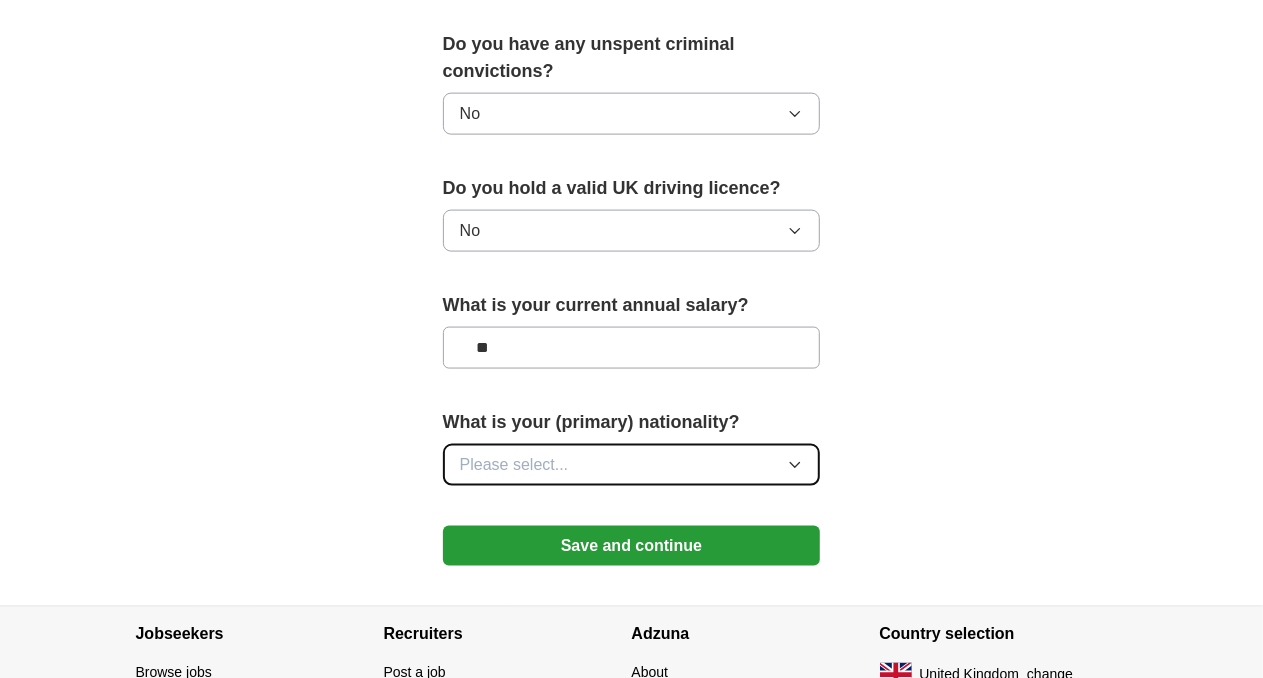 click on "Please select..." at bounding box center (632, 465) 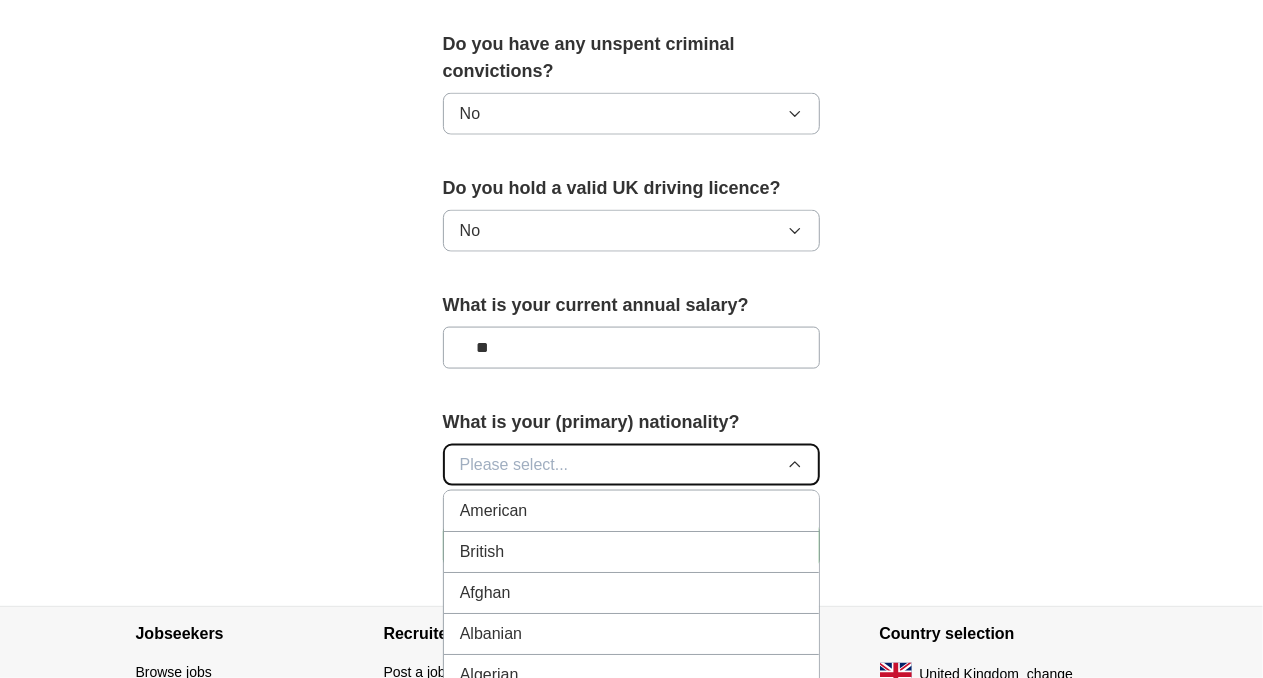type 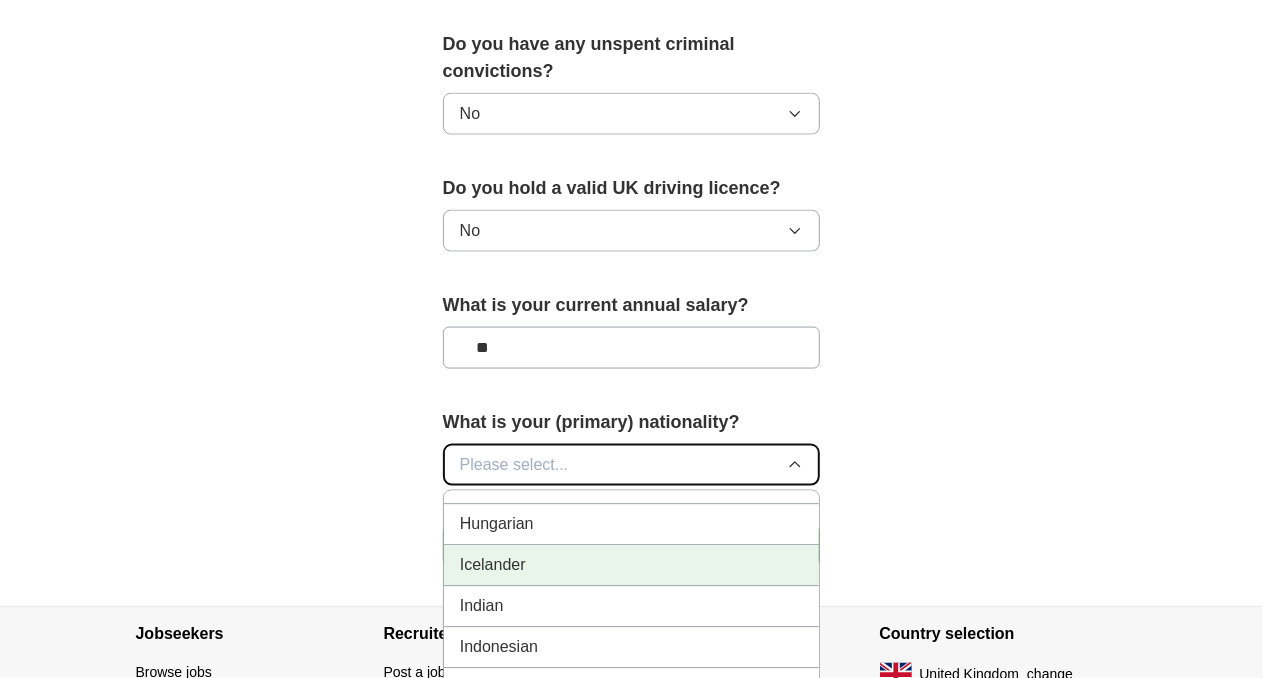 scroll, scrollTop: 3200, scrollLeft: 0, axis: vertical 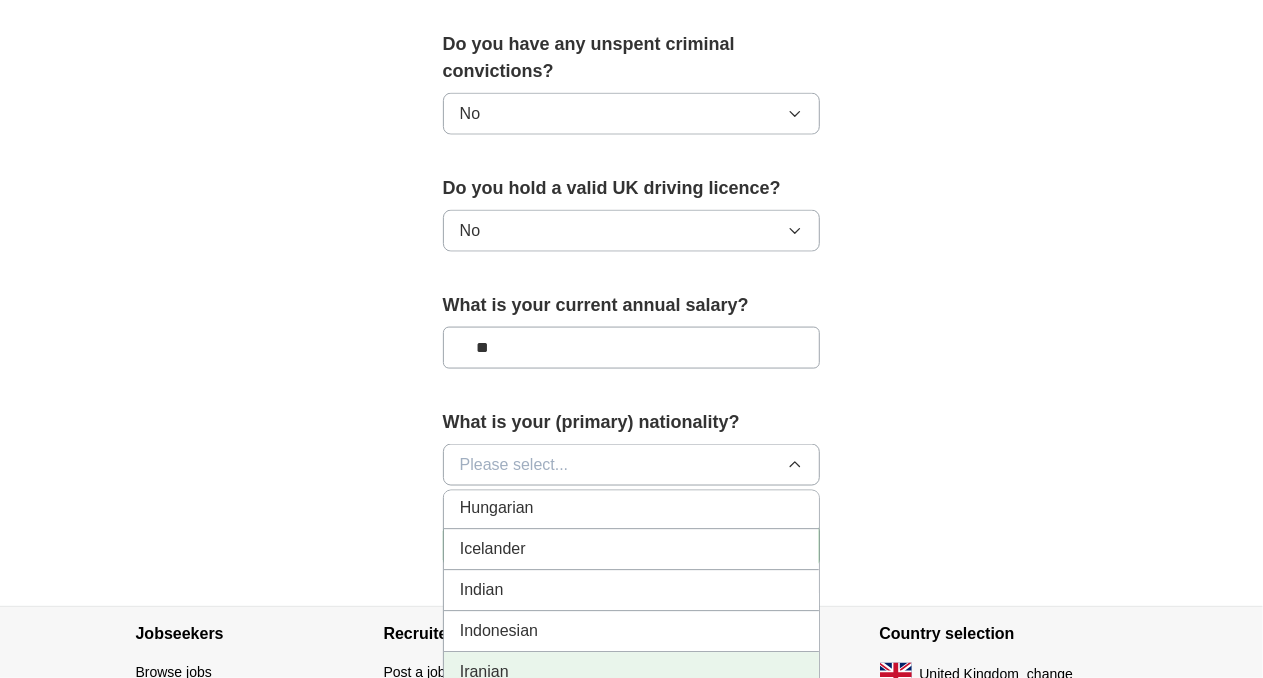 click on "Iranian" at bounding box center (632, 673) 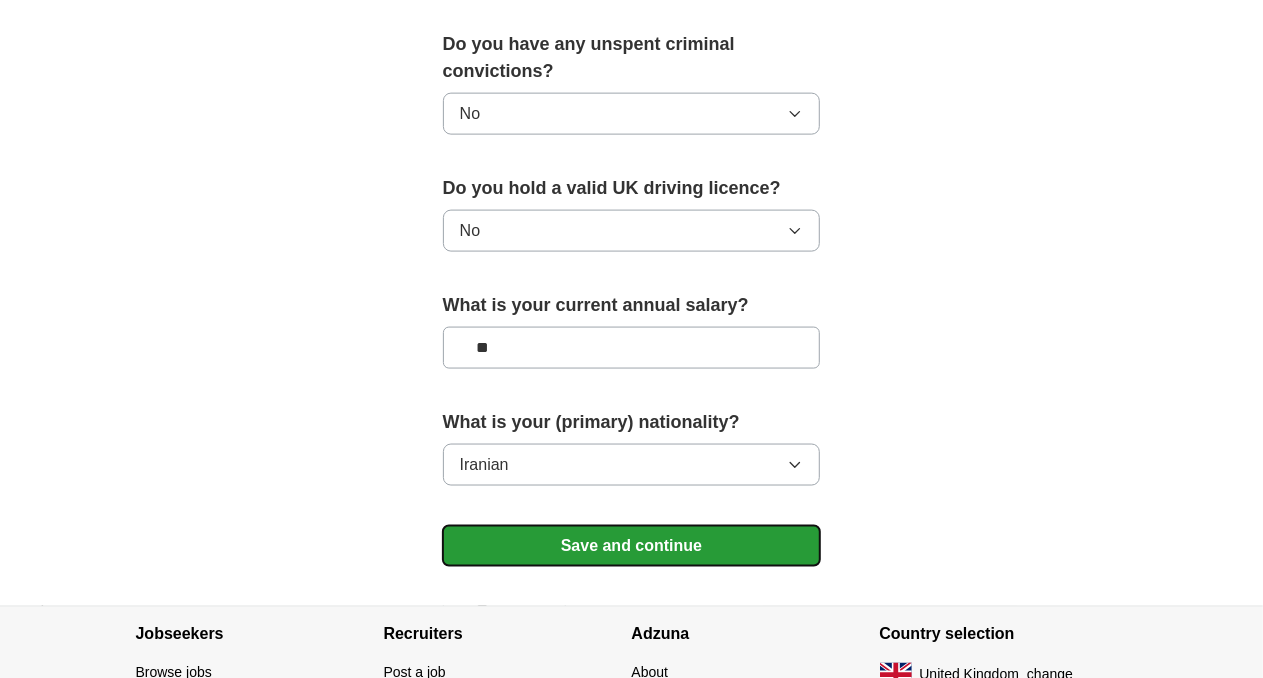 click on "Save and continue" at bounding box center (632, 546) 